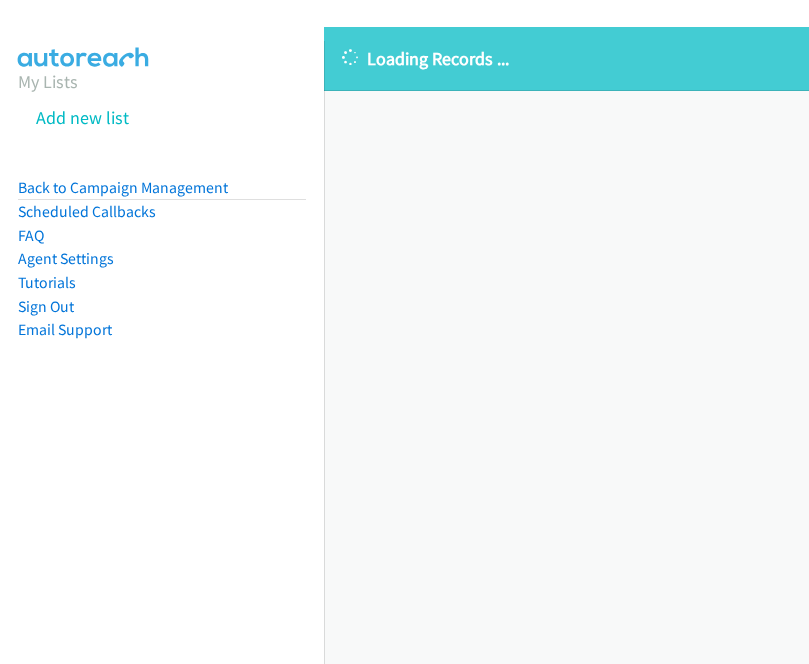 scroll, scrollTop: 0, scrollLeft: 0, axis: both 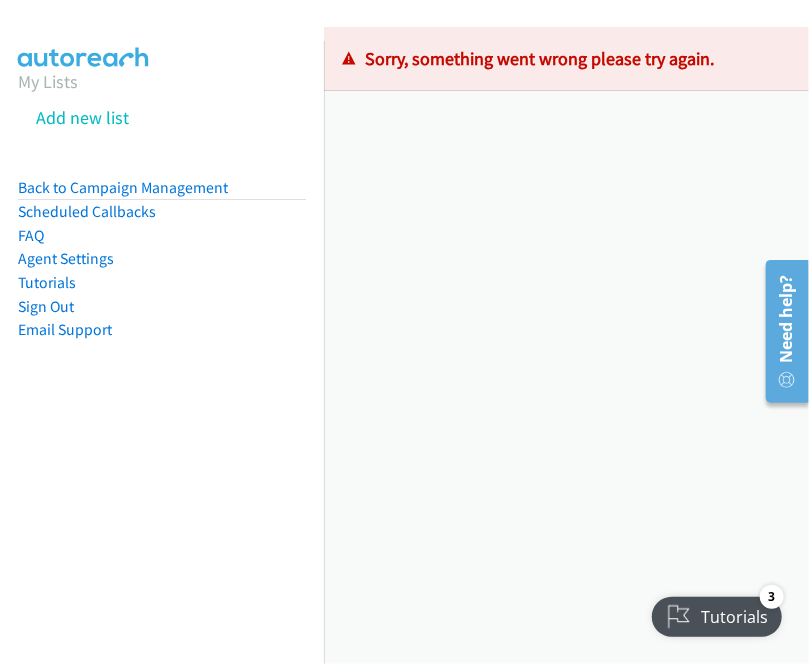 click on "Loading Records ...
Sorry, something went wrong please try again." at bounding box center [566, 345] 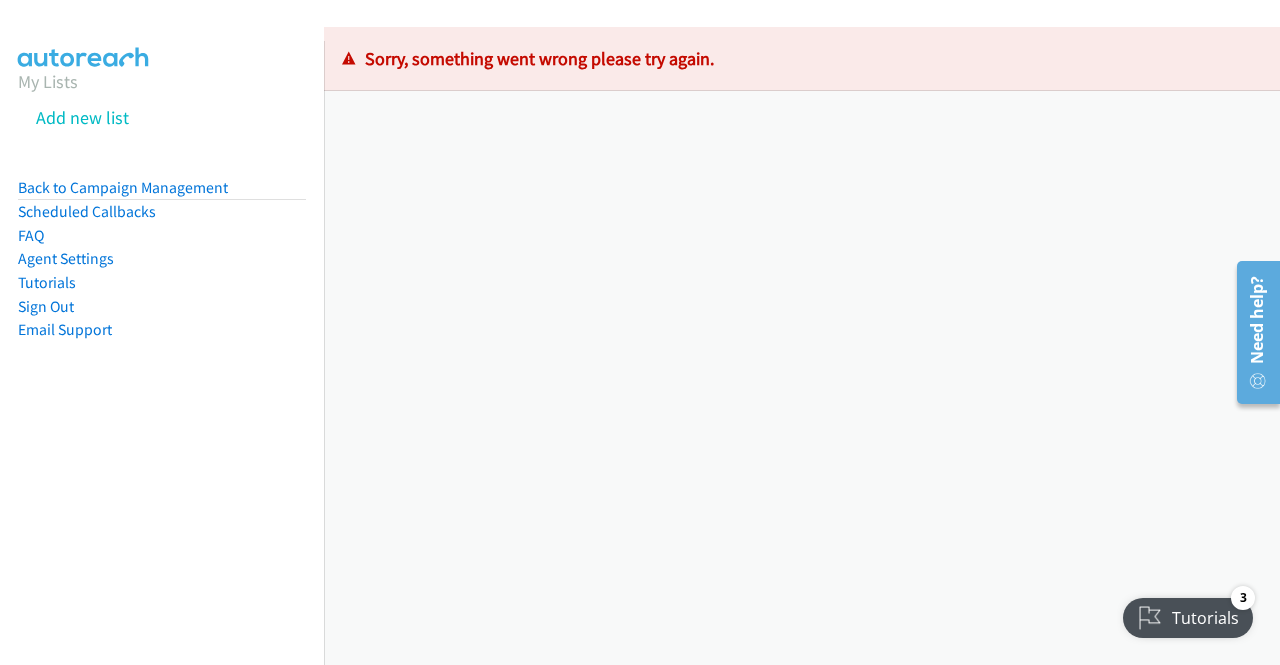 click on "Loading Records ...
Sorry, something went wrong please try again." at bounding box center (802, 346) 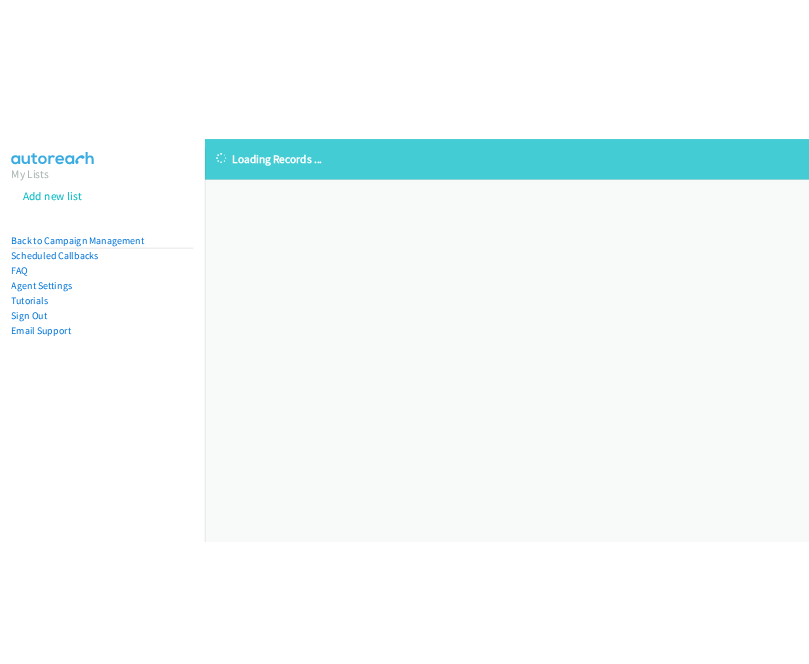 scroll, scrollTop: 0, scrollLeft: 0, axis: both 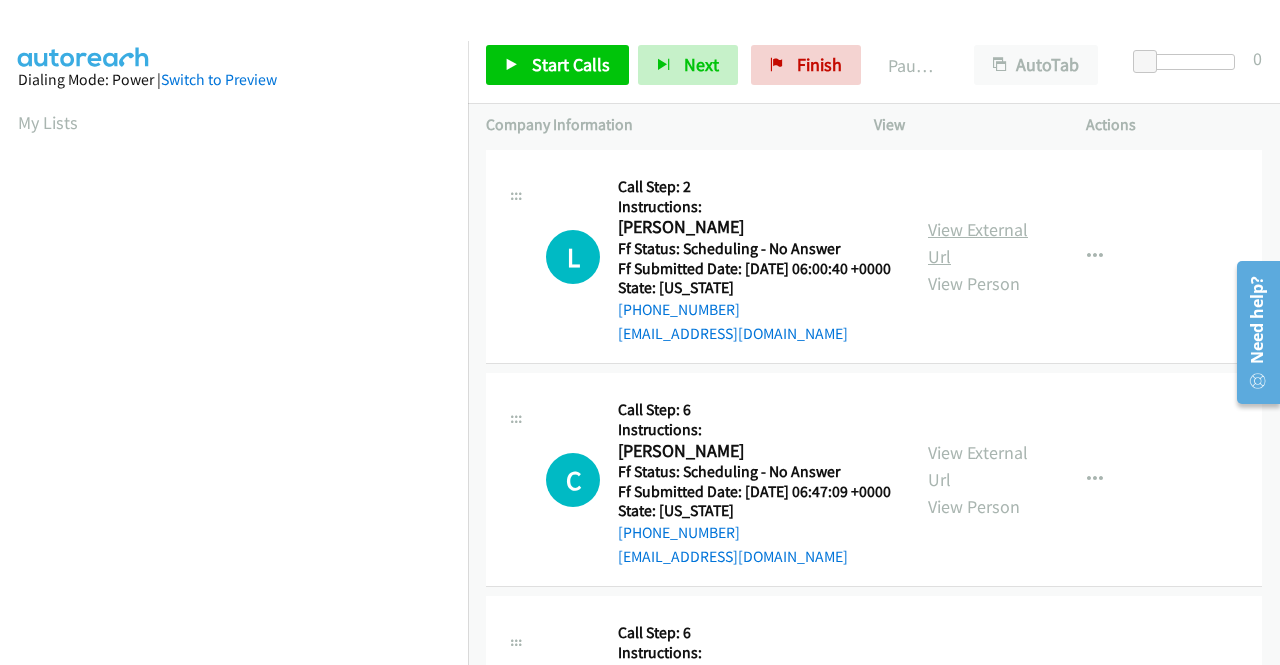 click on "View External Url" at bounding box center [978, 243] 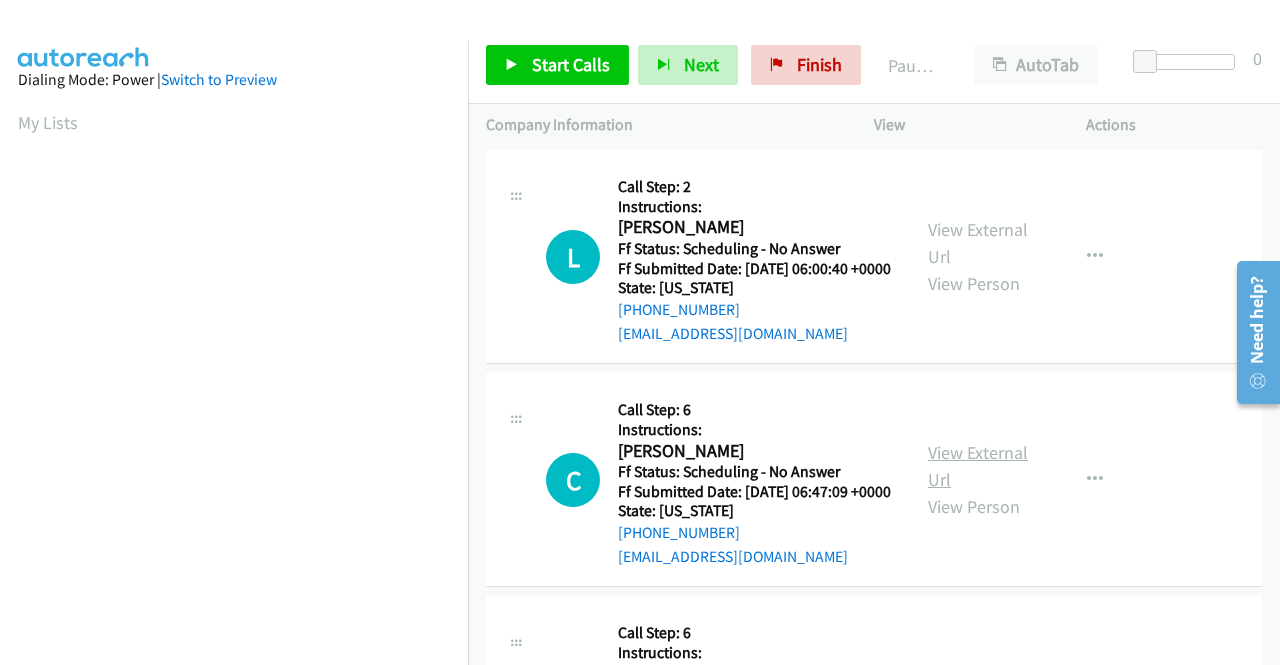 click on "View External Url" at bounding box center (978, 466) 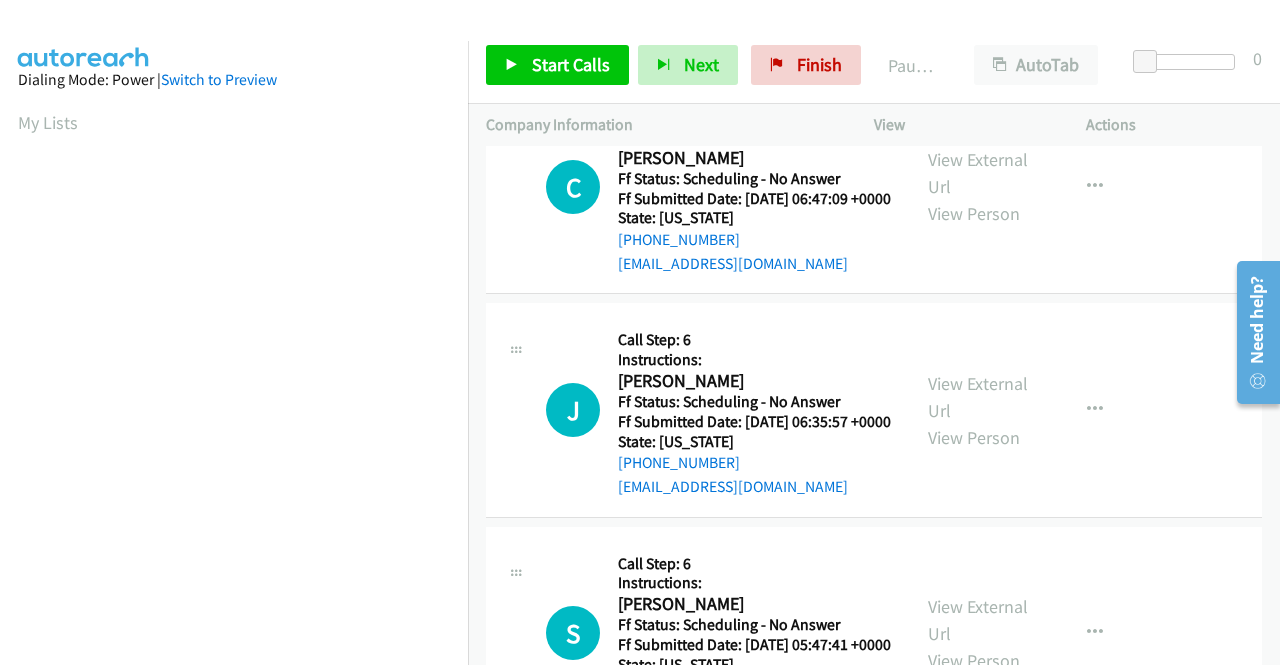 scroll, scrollTop: 300, scrollLeft: 0, axis: vertical 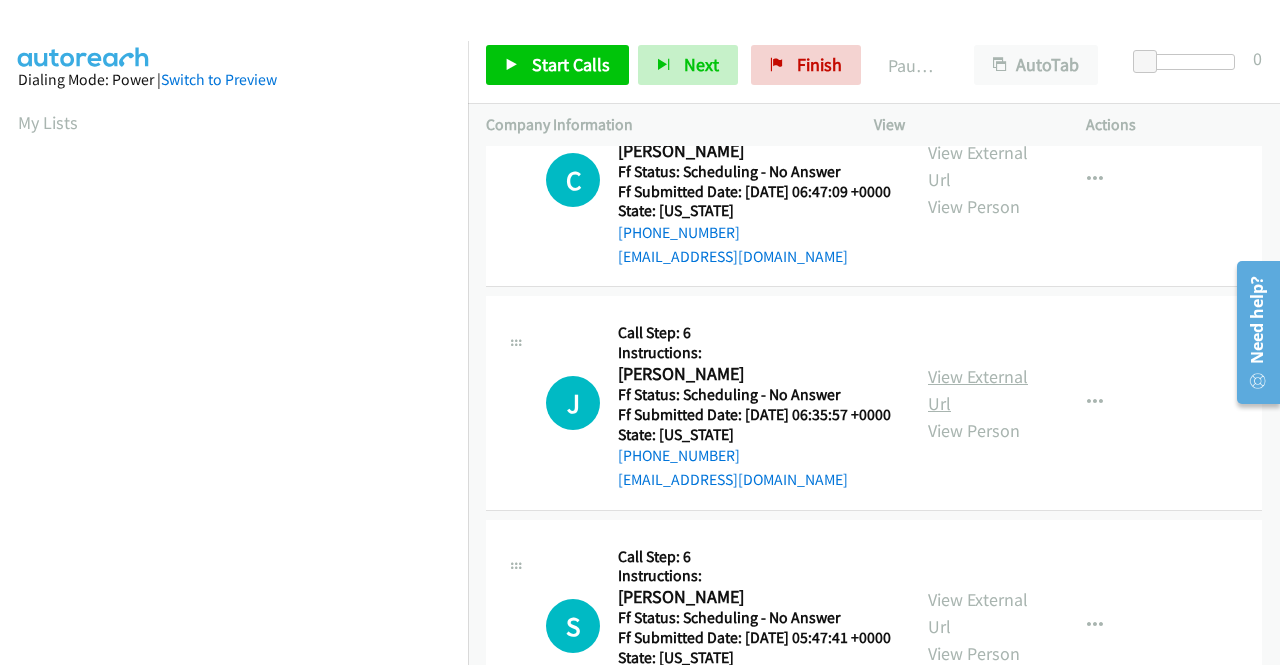 click on "View External Url" at bounding box center (978, 390) 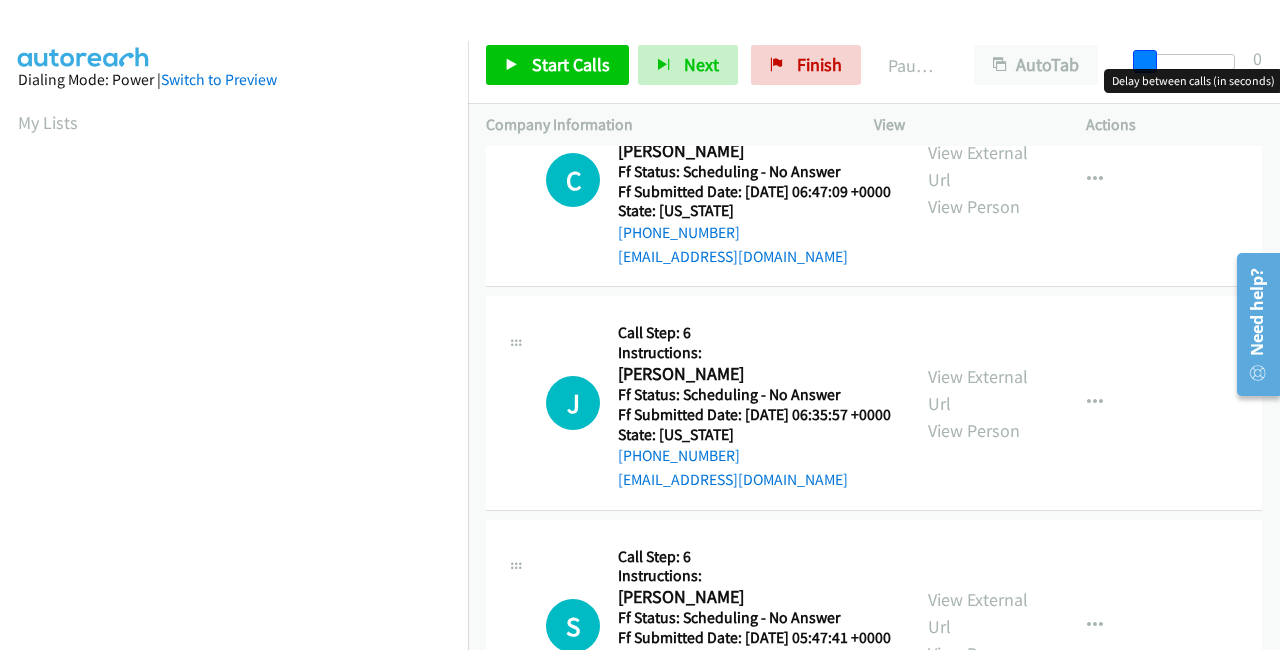 drag, startPoint x: 1146, startPoint y: 63, endPoint x: 1279, endPoint y: 52, distance: 133.45412 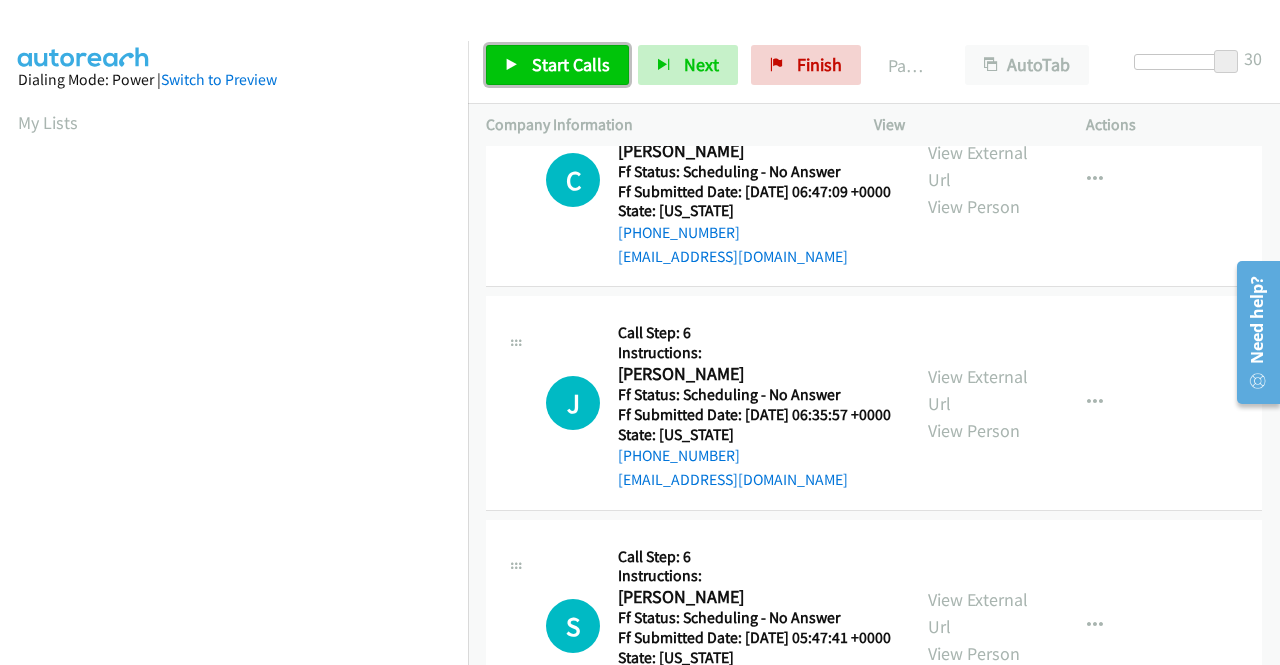 click on "Start Calls" at bounding box center [571, 64] 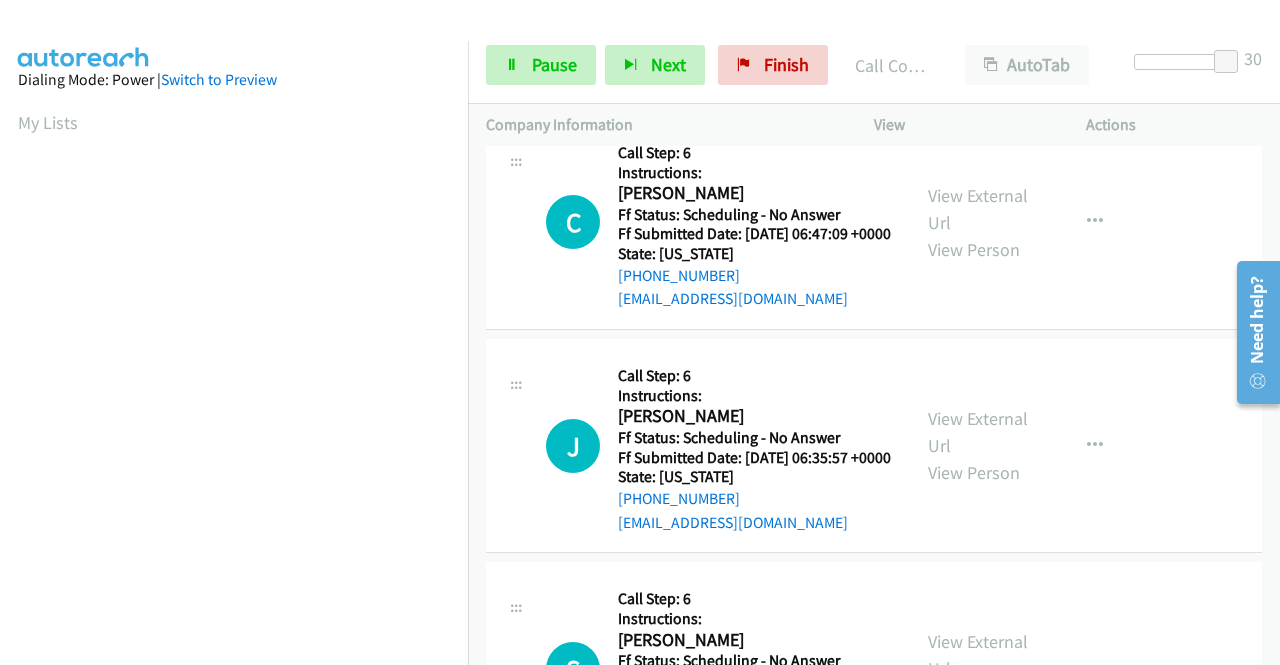 scroll, scrollTop: 456, scrollLeft: 0, axis: vertical 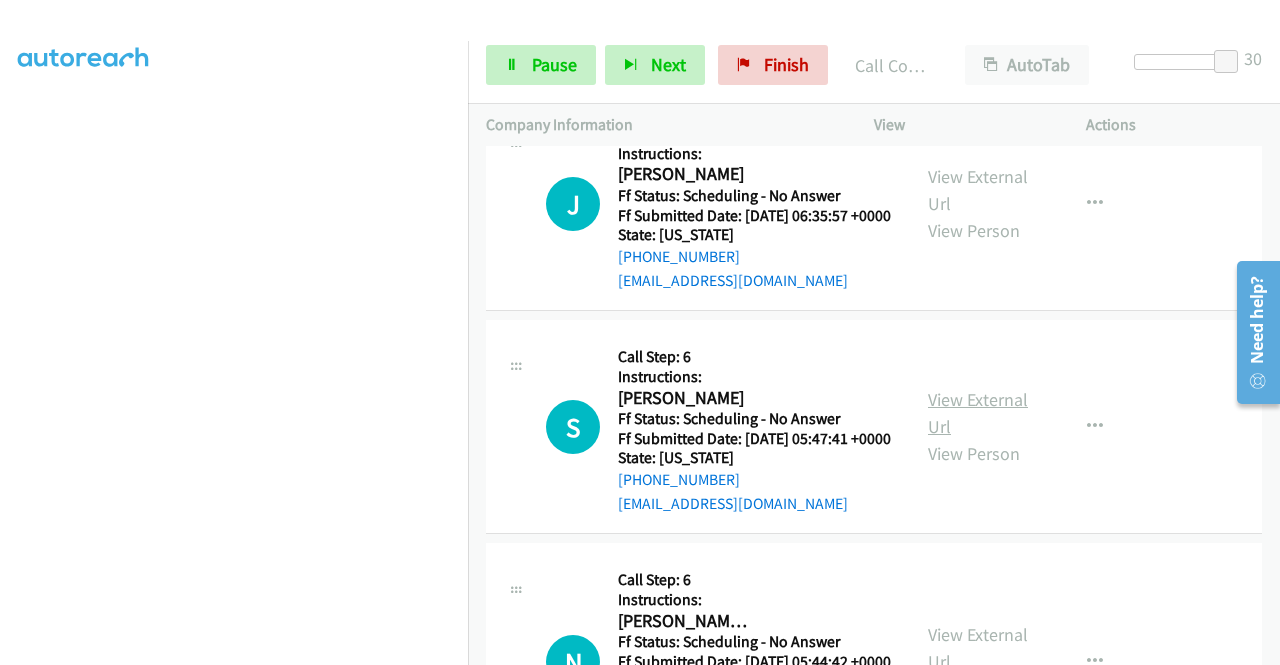 click on "View External Url" at bounding box center [978, 413] 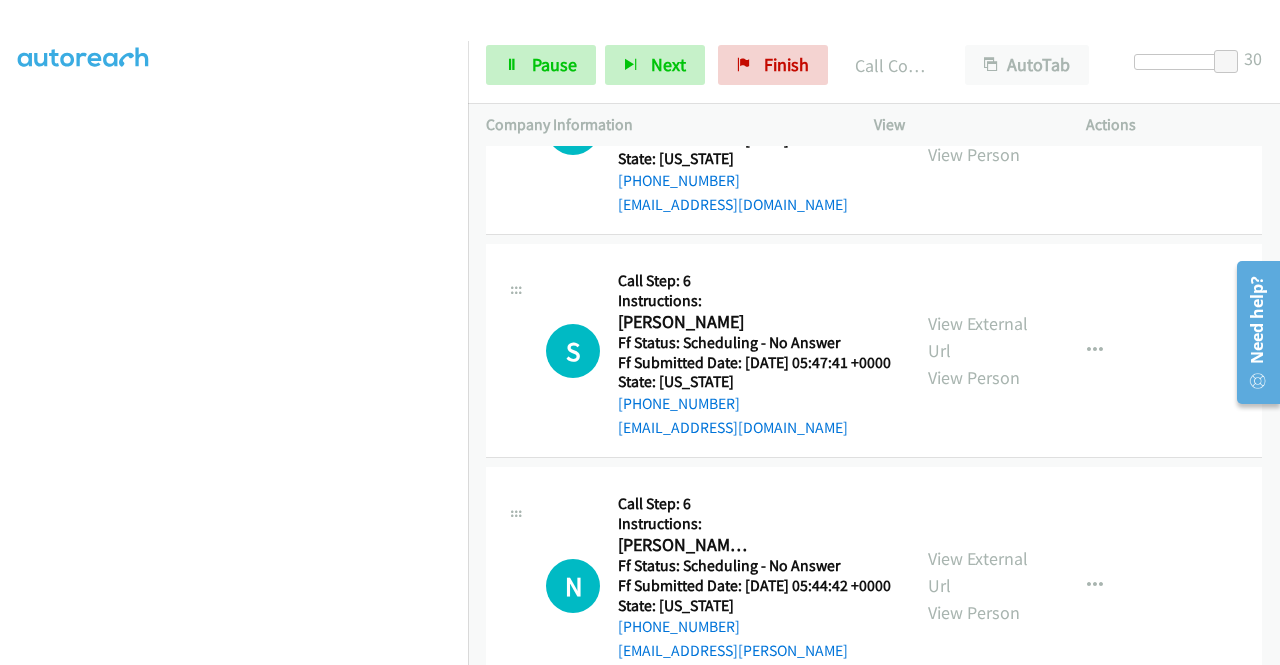 scroll, scrollTop: 842, scrollLeft: 0, axis: vertical 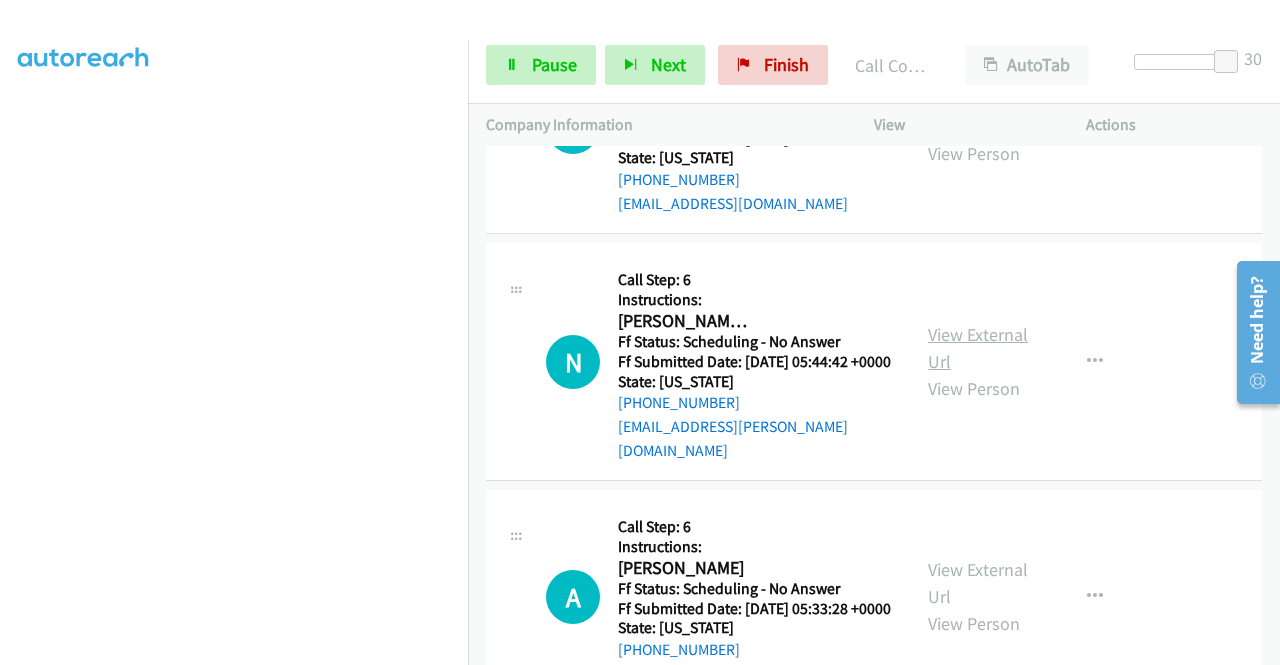 click on "View External Url" at bounding box center (978, 348) 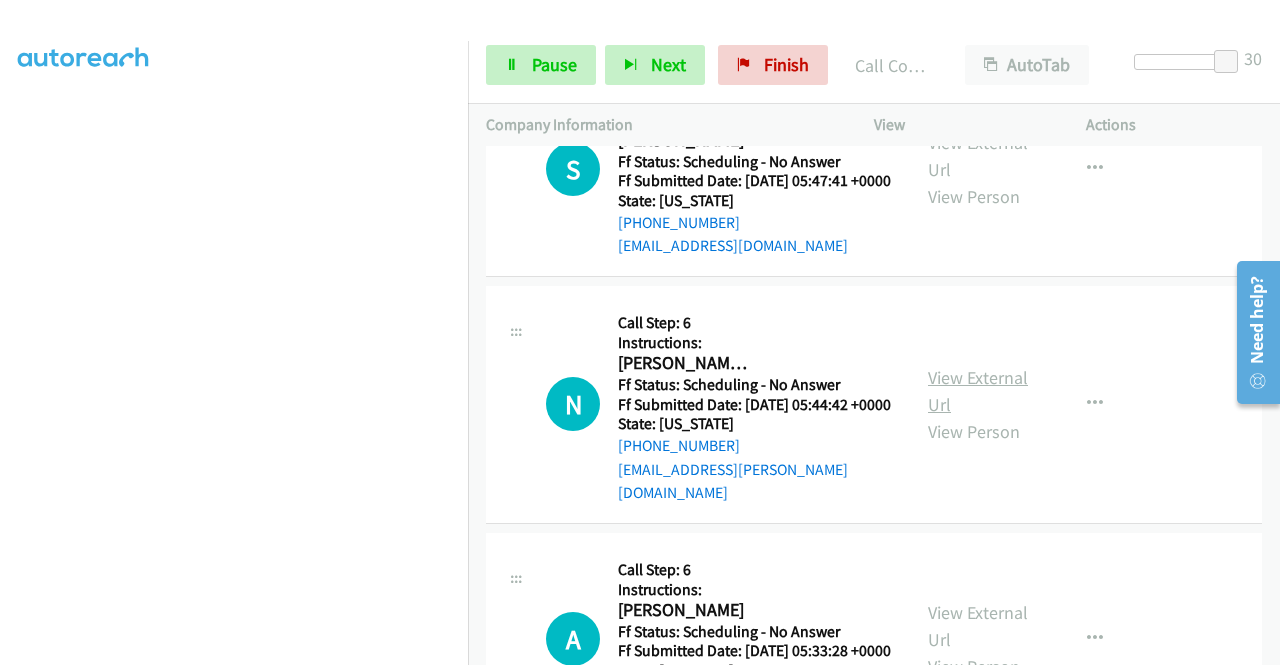 scroll, scrollTop: 884, scrollLeft: 0, axis: vertical 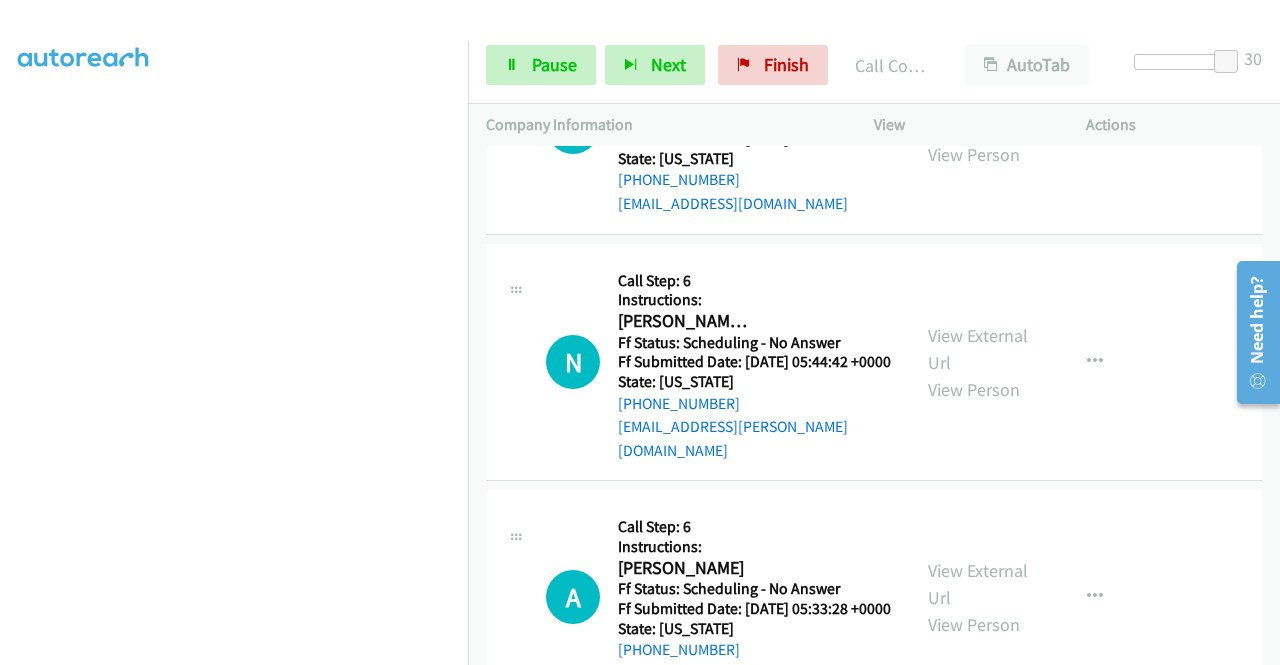 click on "View" at bounding box center (962, 125) 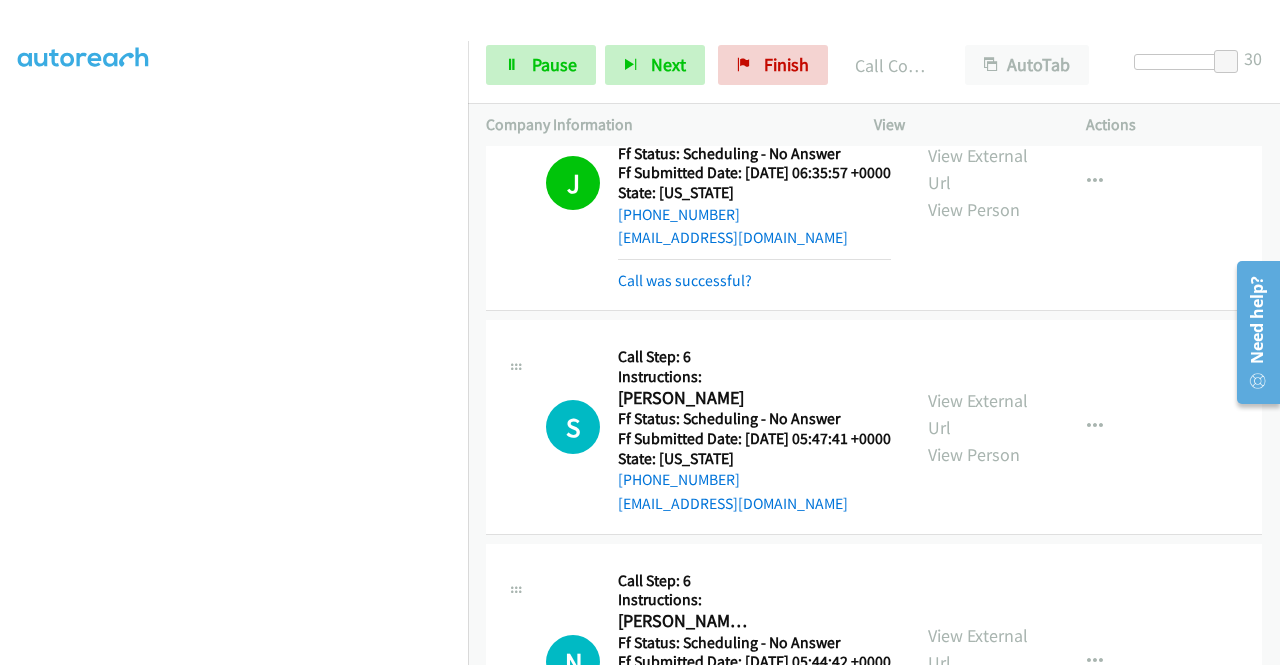 scroll, scrollTop: 927, scrollLeft: 0, axis: vertical 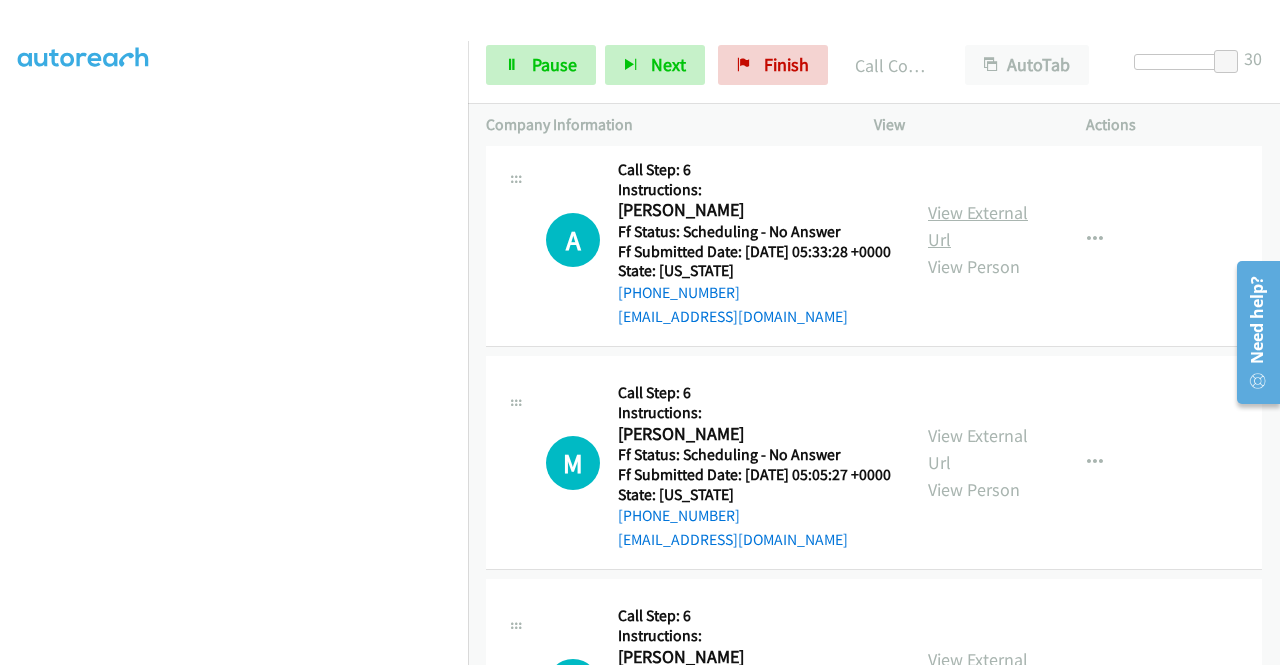 click on "View External Url" at bounding box center [978, 226] 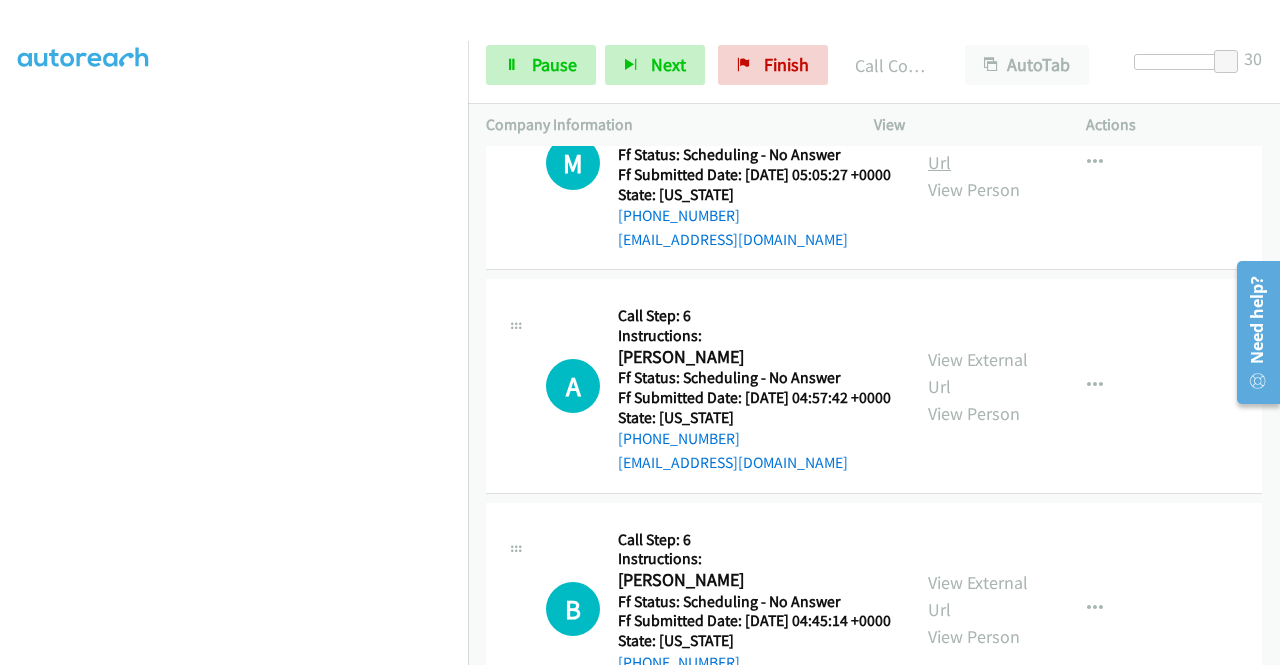 drag, startPoint x: 935, startPoint y: 212, endPoint x: 947, endPoint y: 225, distance: 17.691807 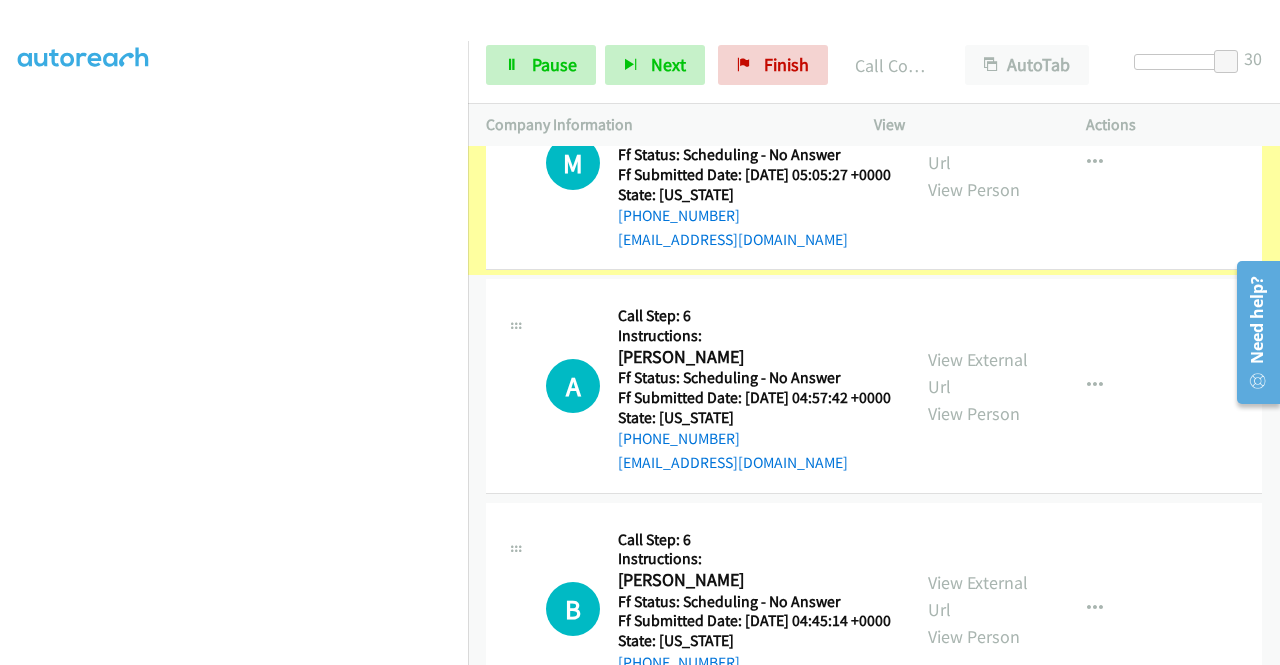 click on "View External Url" at bounding box center [978, 149] 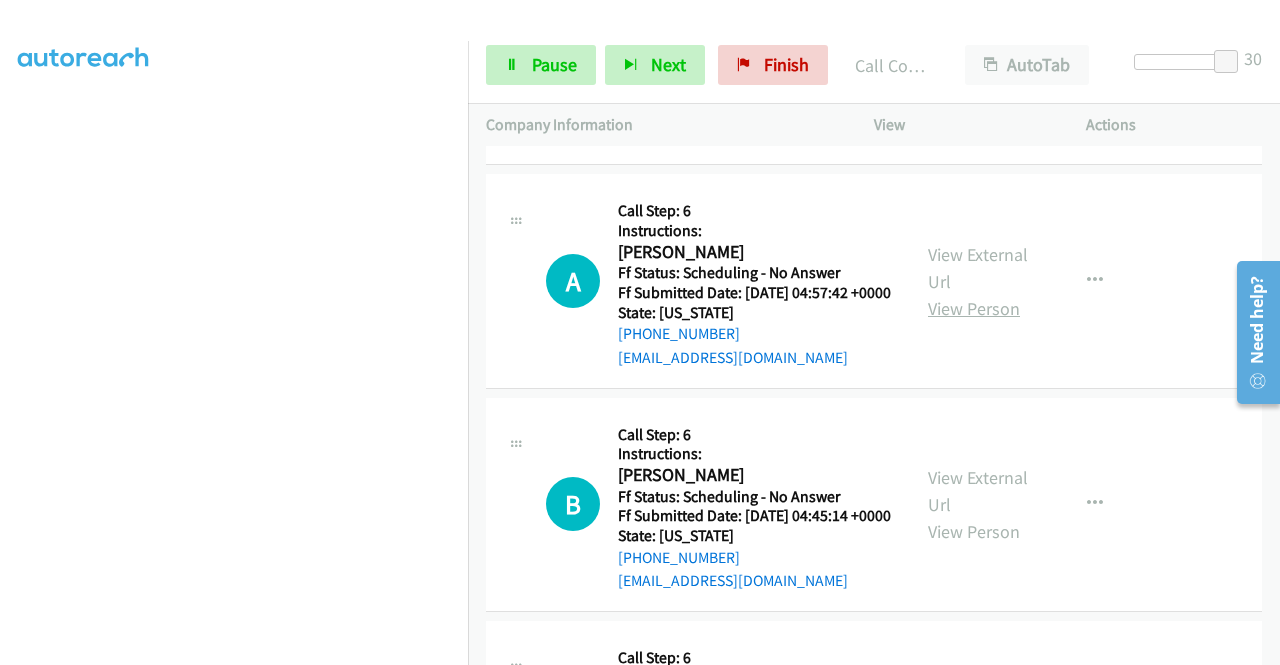 scroll, scrollTop: 1827, scrollLeft: 0, axis: vertical 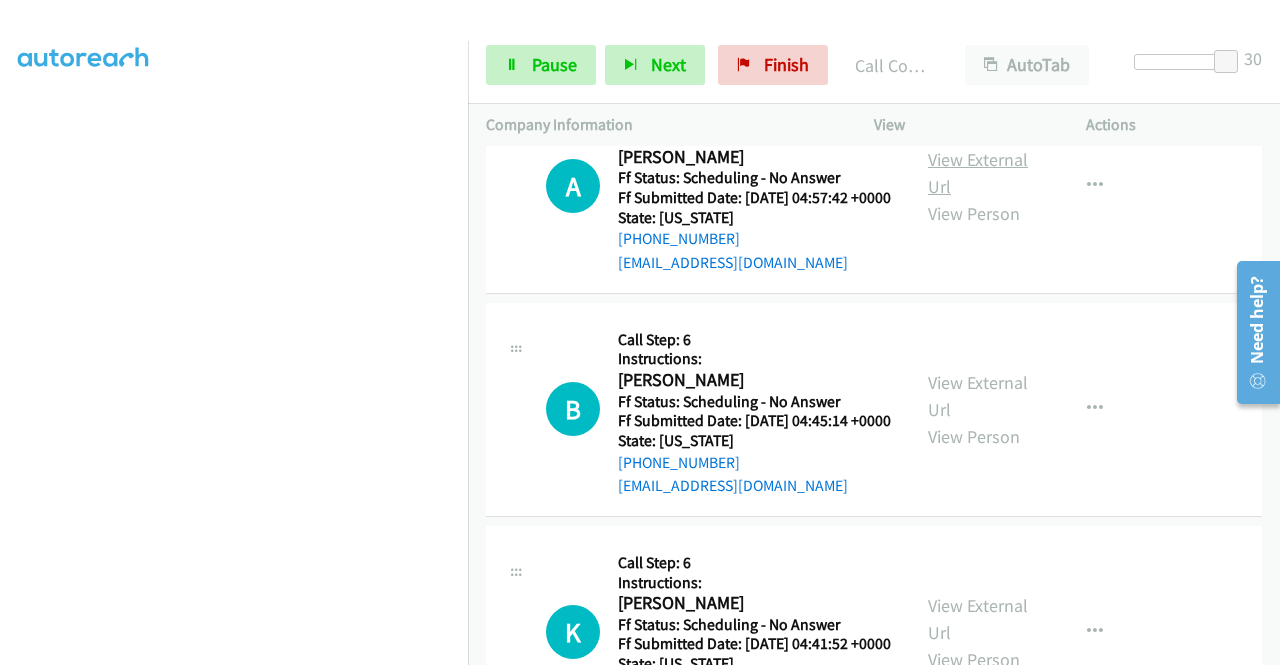 click on "View External Url" at bounding box center (978, 173) 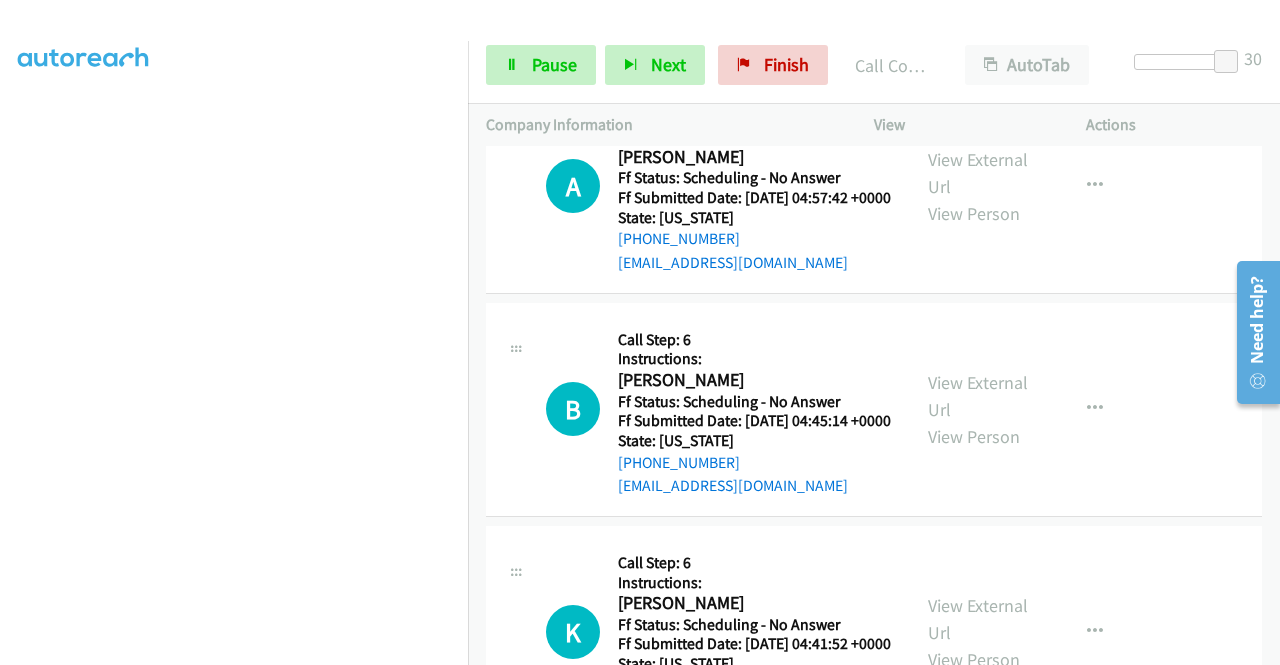 scroll, scrollTop: 56, scrollLeft: 0, axis: vertical 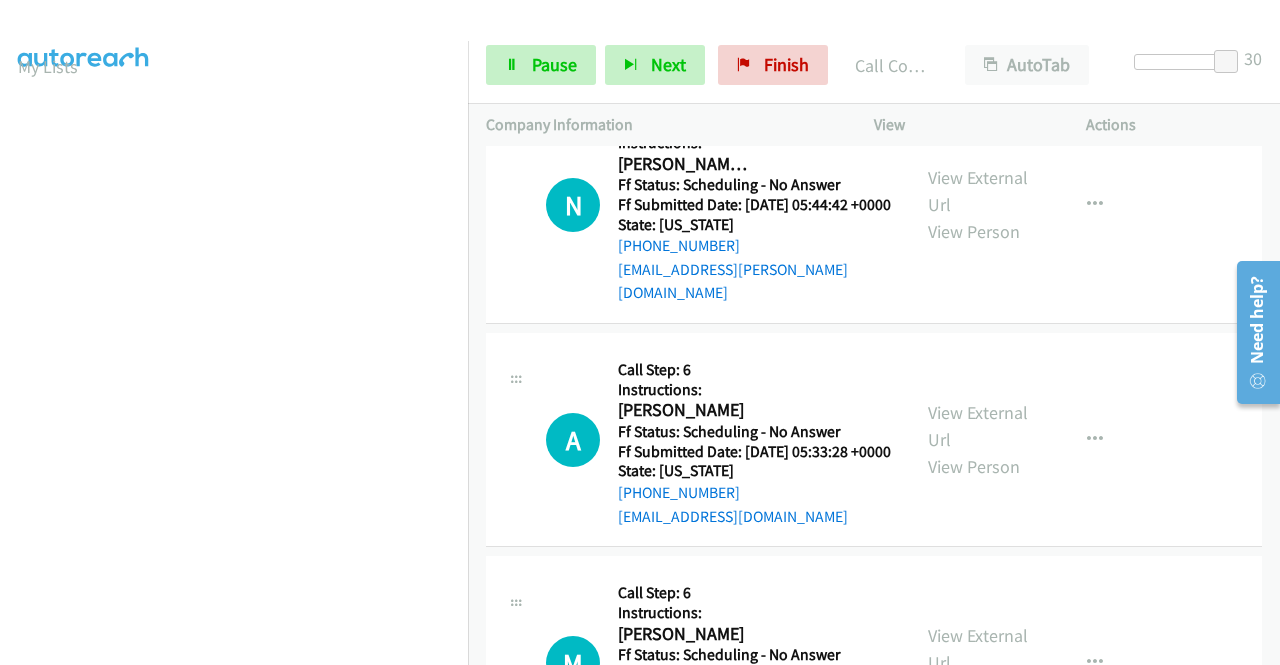 click on "N
Callback Scheduled
Call Step: 6
Instructions:
Nash Wedderburn
America/New_York
Ff Status: Scheduling - No Answer
Ff Submitted Date: 2025-06-21 05:44:42 +0000
State: Connecticut
+1 516-532-0302
wedderburn.nash@gmail.com
Call was successful?
View External Url
View Person
View External Url
Email
Schedule/Manage Callback
Skip Call
Add to do not call list" at bounding box center (874, 205) 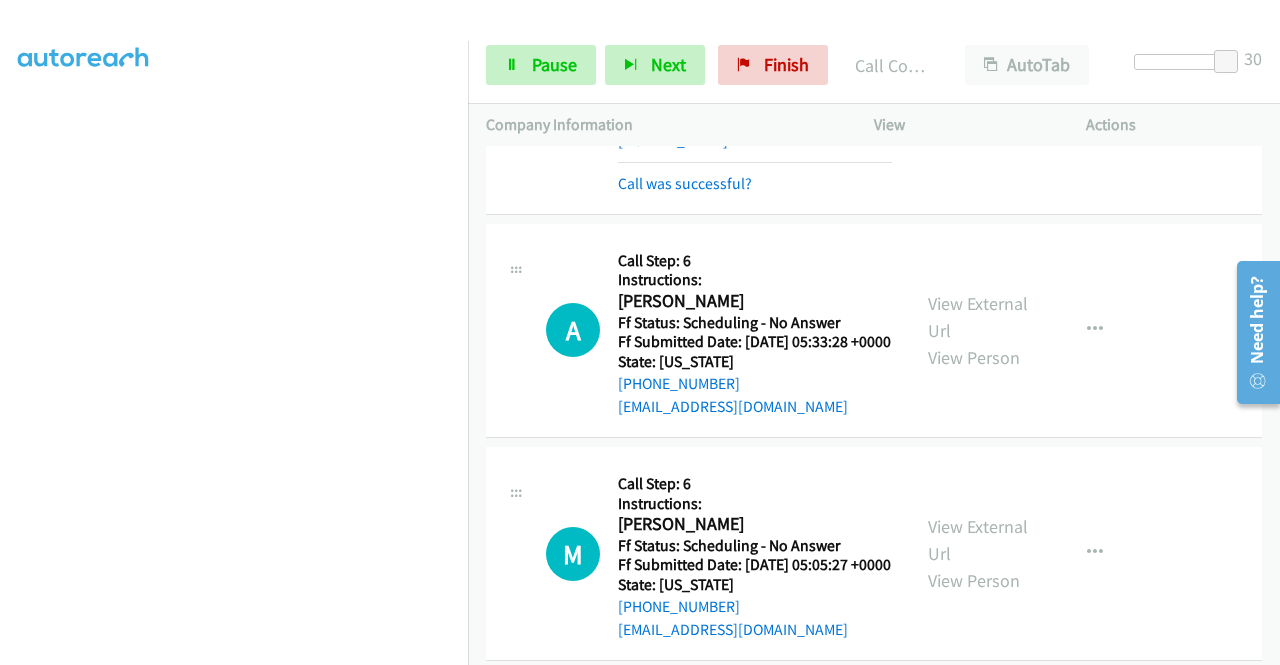 scroll, scrollTop: 1500, scrollLeft: 0, axis: vertical 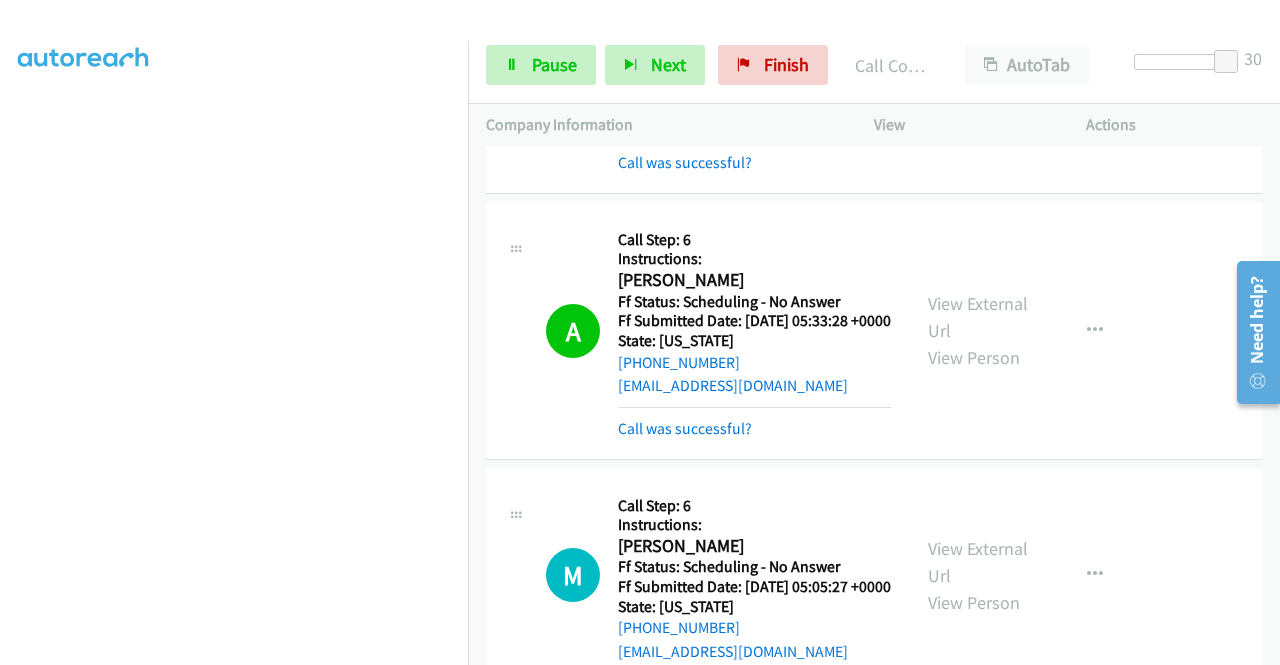 click on "N
Callback Scheduled
Call Step: 6
Instructions:
Nash Wedderburn
America/New_York
Ff Status: Scheduling - No Answer
Ff Submitted Date: 2025-06-21 05:44:42 +0000
State: Connecticut
+1 516-532-0302
wedderburn.nash@gmail.com
Call was successful?
View External Url
View Person
View External Url
Email
Schedule/Manage Callback
Skip Call
Add to do not call list" at bounding box center [874, 53] 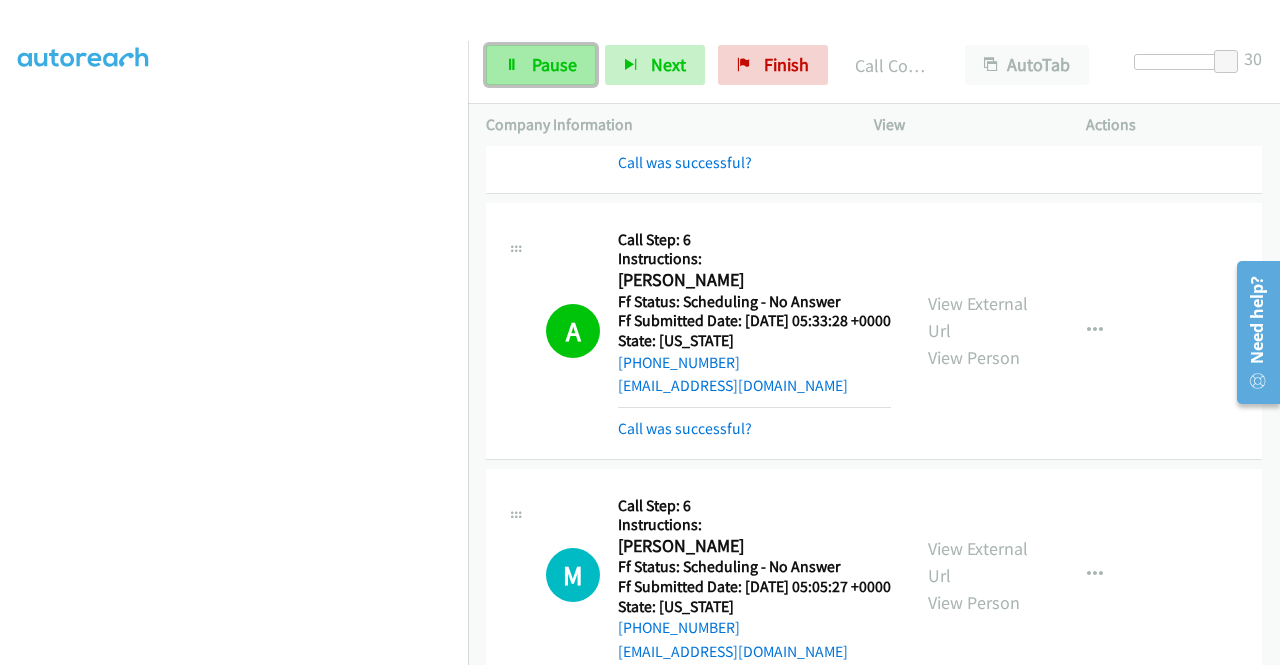click on "Pause" at bounding box center [554, 64] 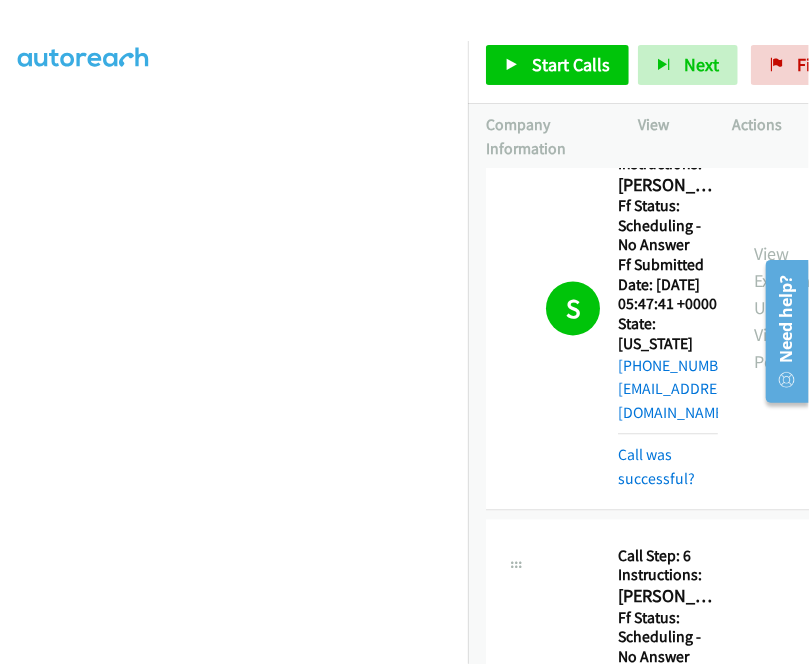 scroll, scrollTop: 1565, scrollLeft: 0, axis: vertical 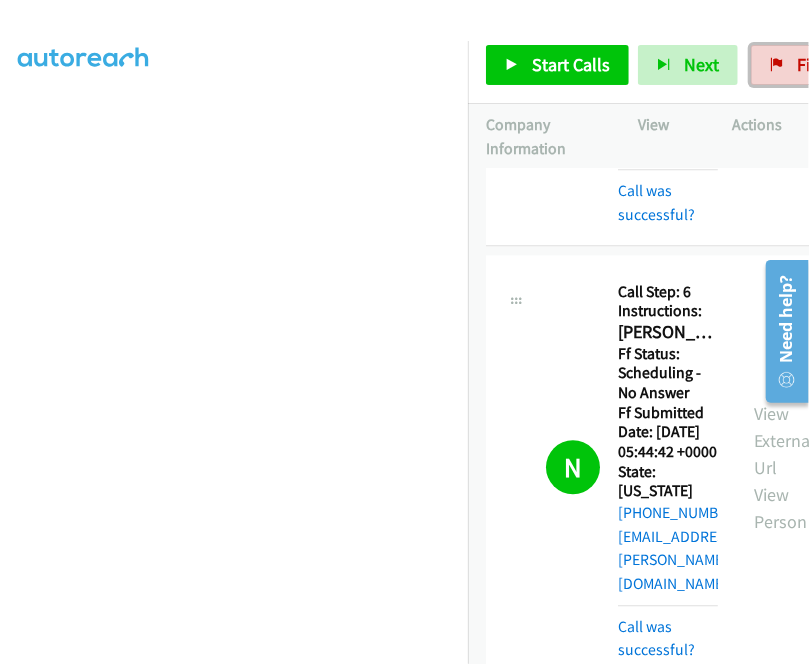 drag, startPoint x: 773, startPoint y: 67, endPoint x: 452, endPoint y: 85, distance: 321.50427 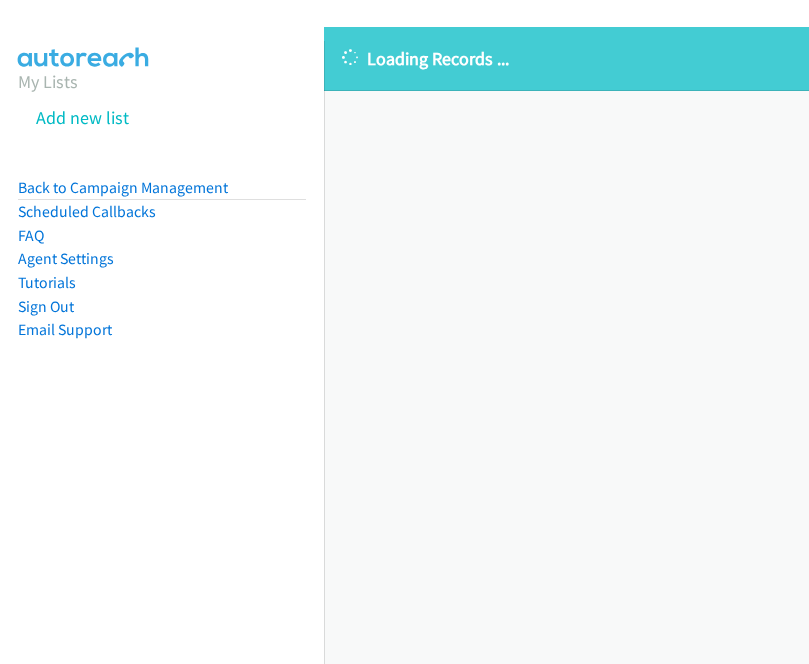 scroll, scrollTop: 0, scrollLeft: 0, axis: both 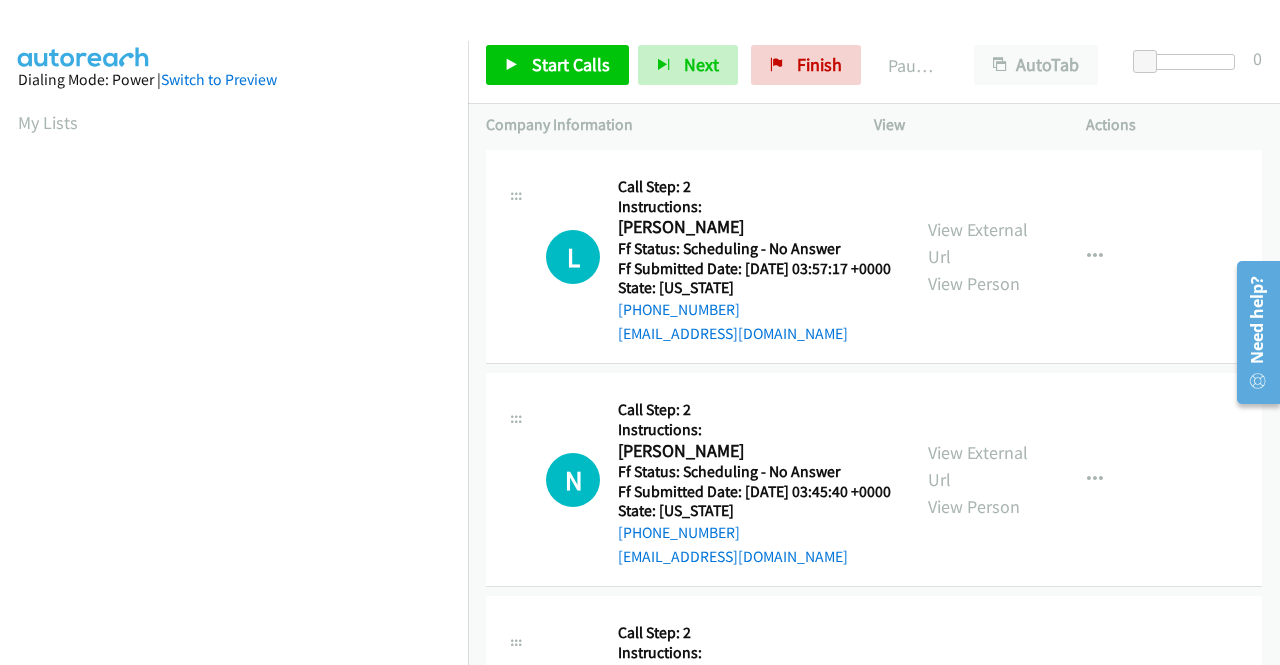 drag, startPoint x: 1236, startPoint y: 51, endPoint x: 1232, endPoint y: 61, distance: 10.770329 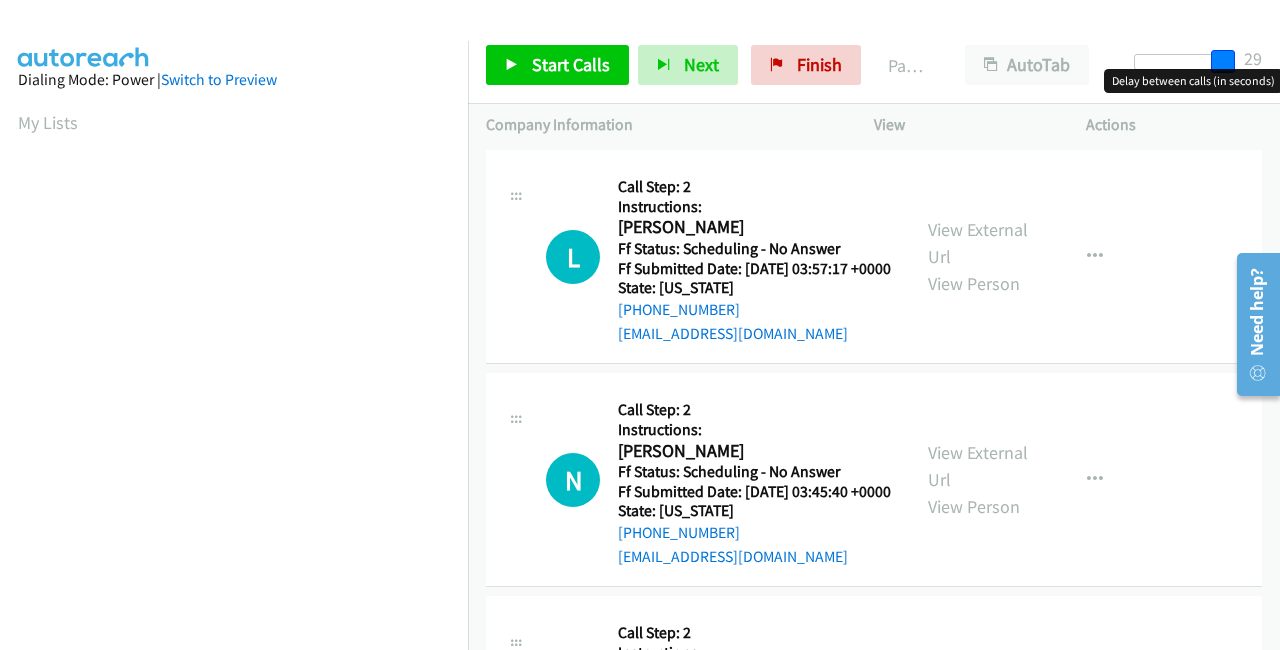 click at bounding box center [1180, 62] 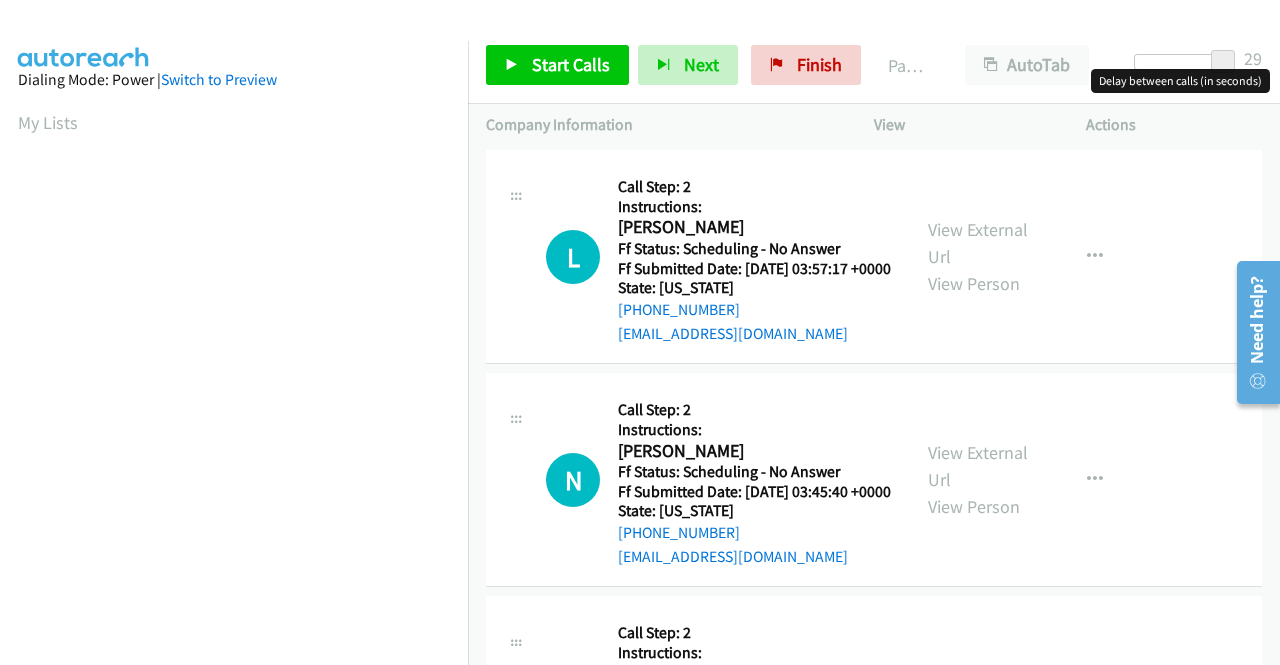 drag, startPoint x: 1225, startPoint y: 53, endPoint x: 1279, endPoint y: 41, distance: 55.31727 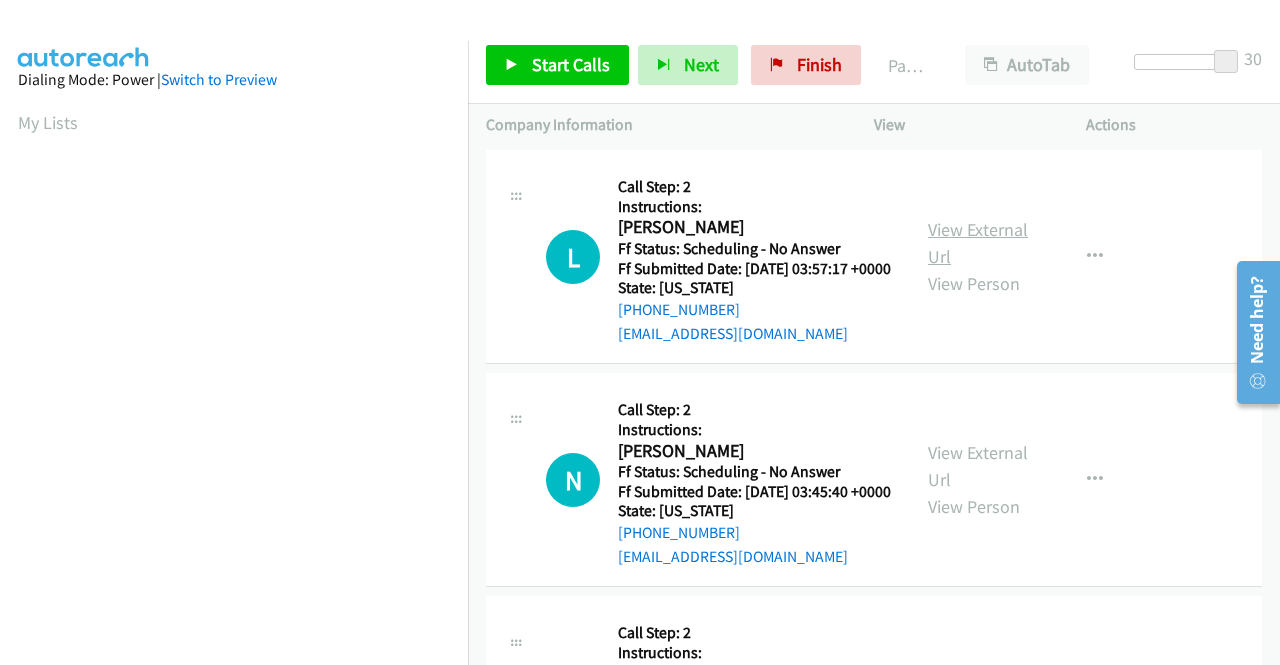 click on "View External Url" at bounding box center [978, 243] 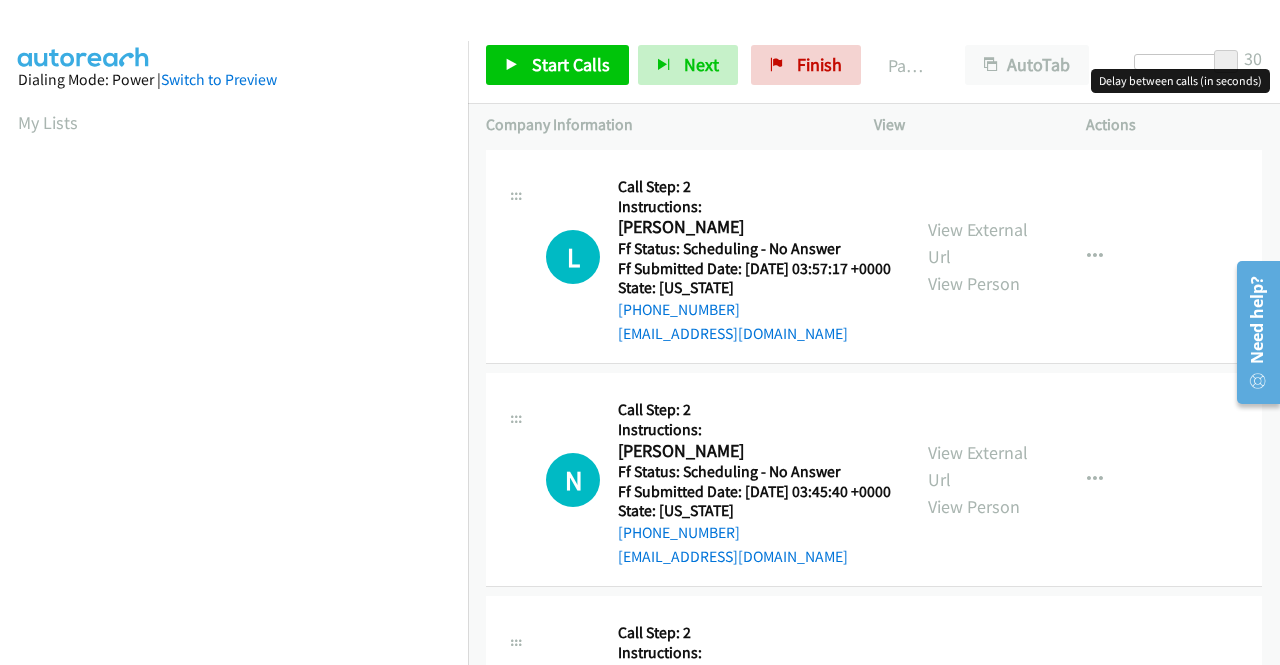 drag, startPoint x: 981, startPoint y: 481, endPoint x: 992, endPoint y: 313, distance: 168.35974 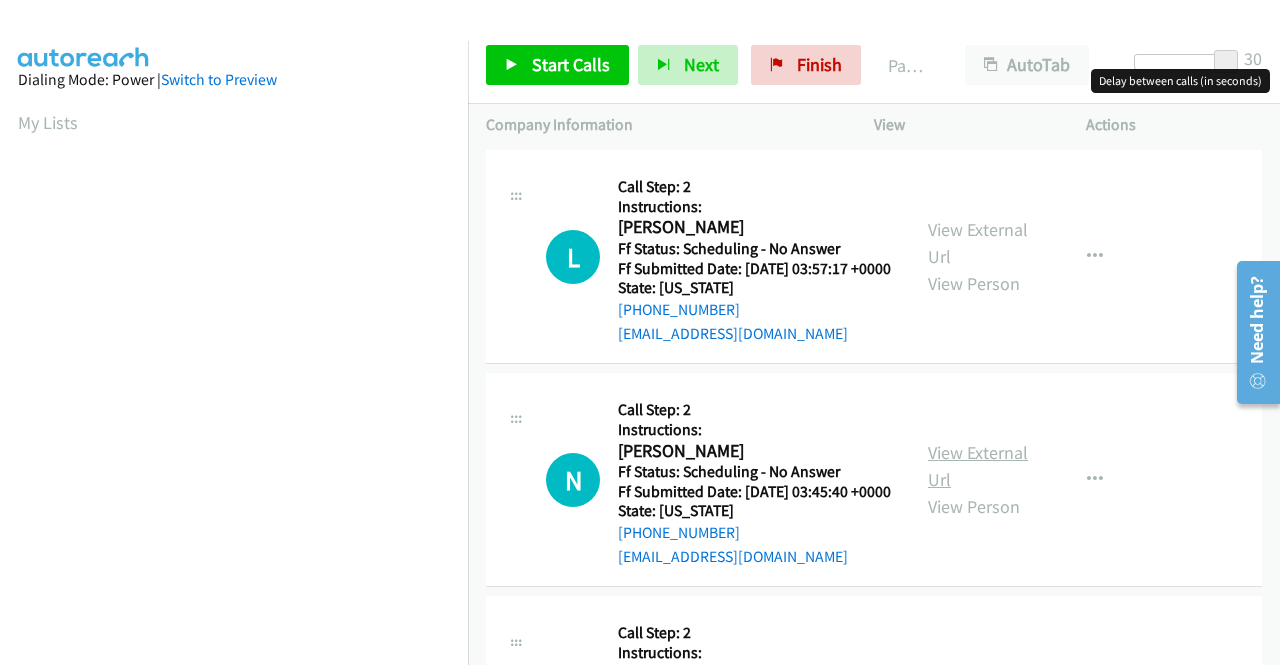 click on "View External Url" at bounding box center [978, 466] 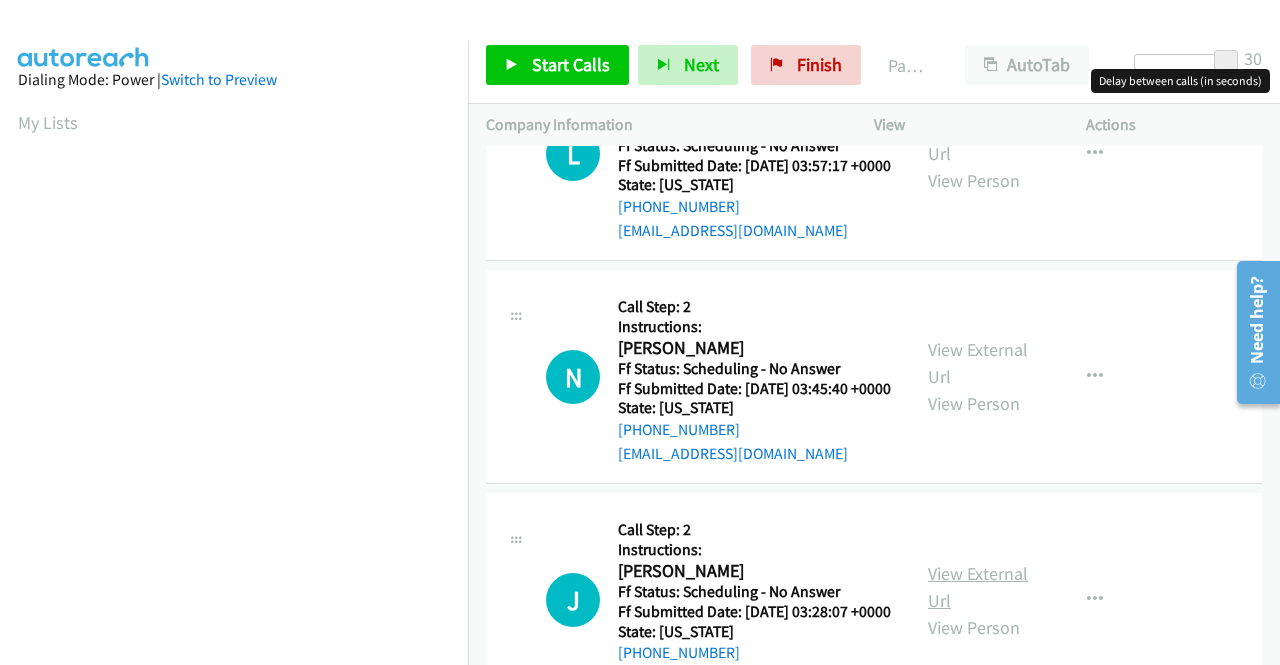 scroll, scrollTop: 200, scrollLeft: 0, axis: vertical 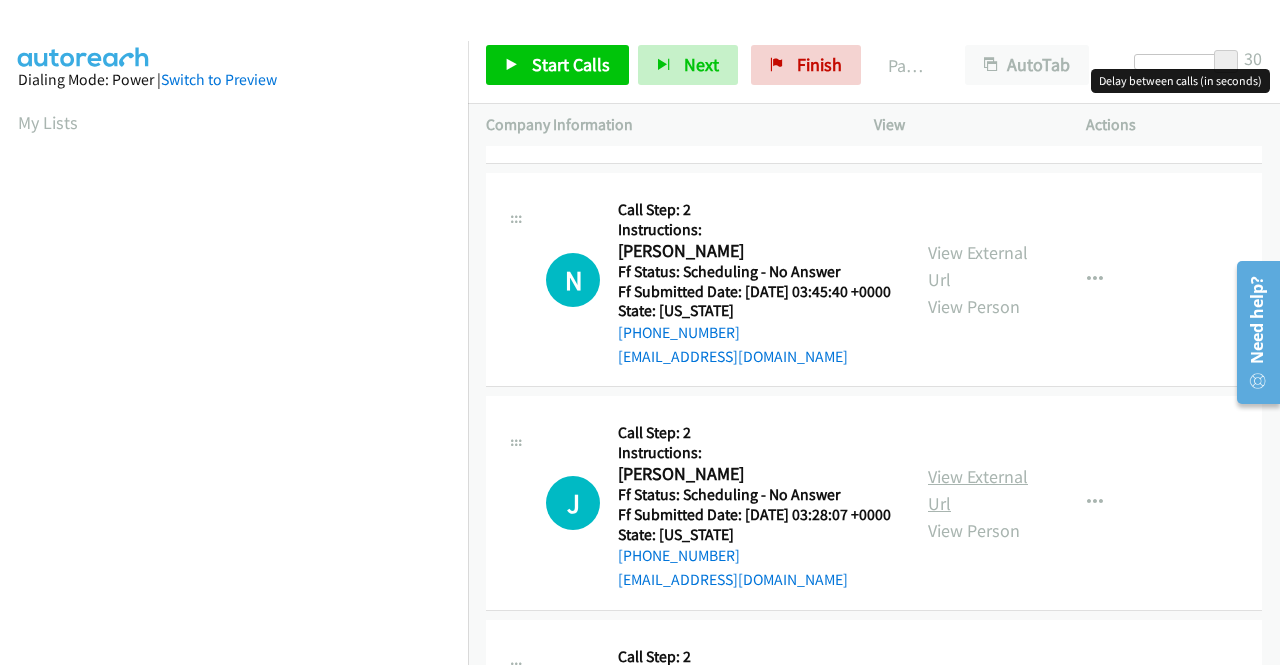 click on "View External Url" at bounding box center [978, 490] 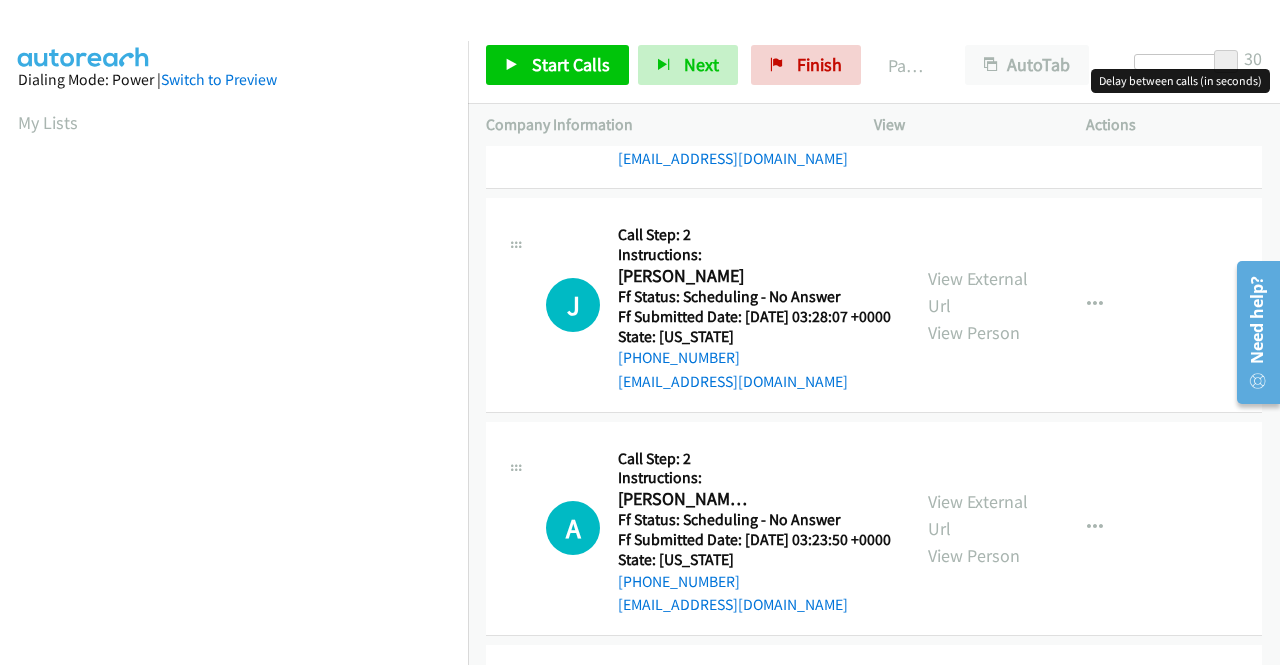scroll, scrollTop: 400, scrollLeft: 0, axis: vertical 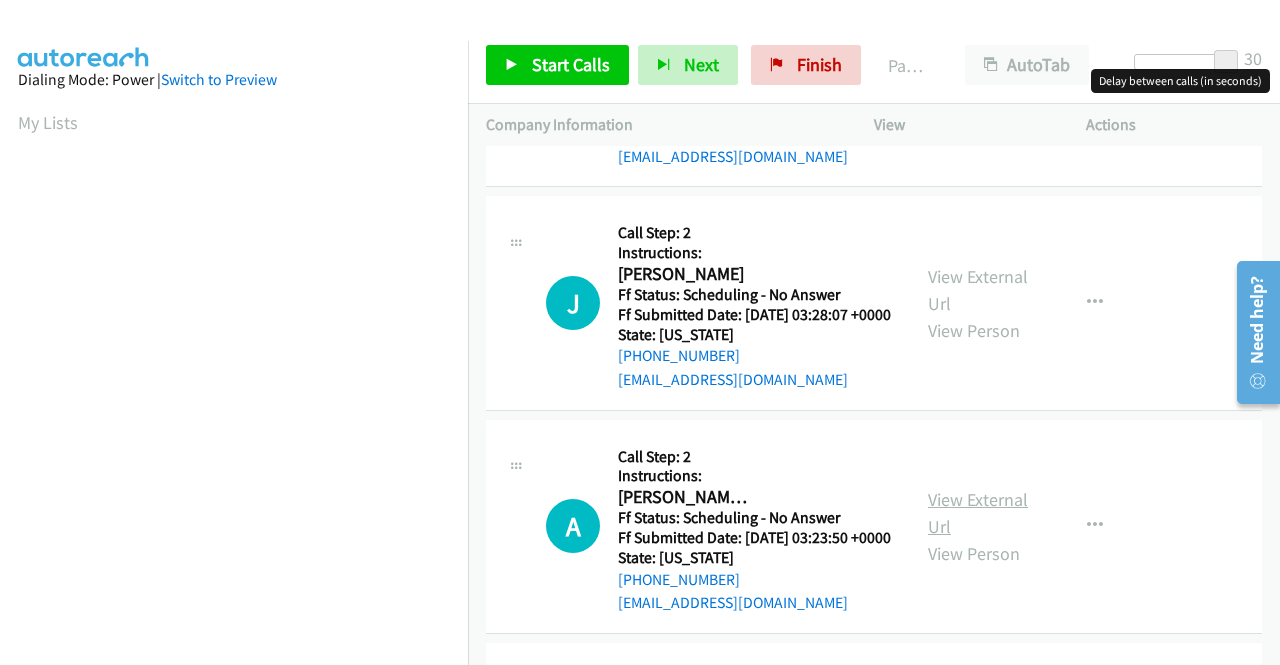 click on "View External Url" at bounding box center (978, 513) 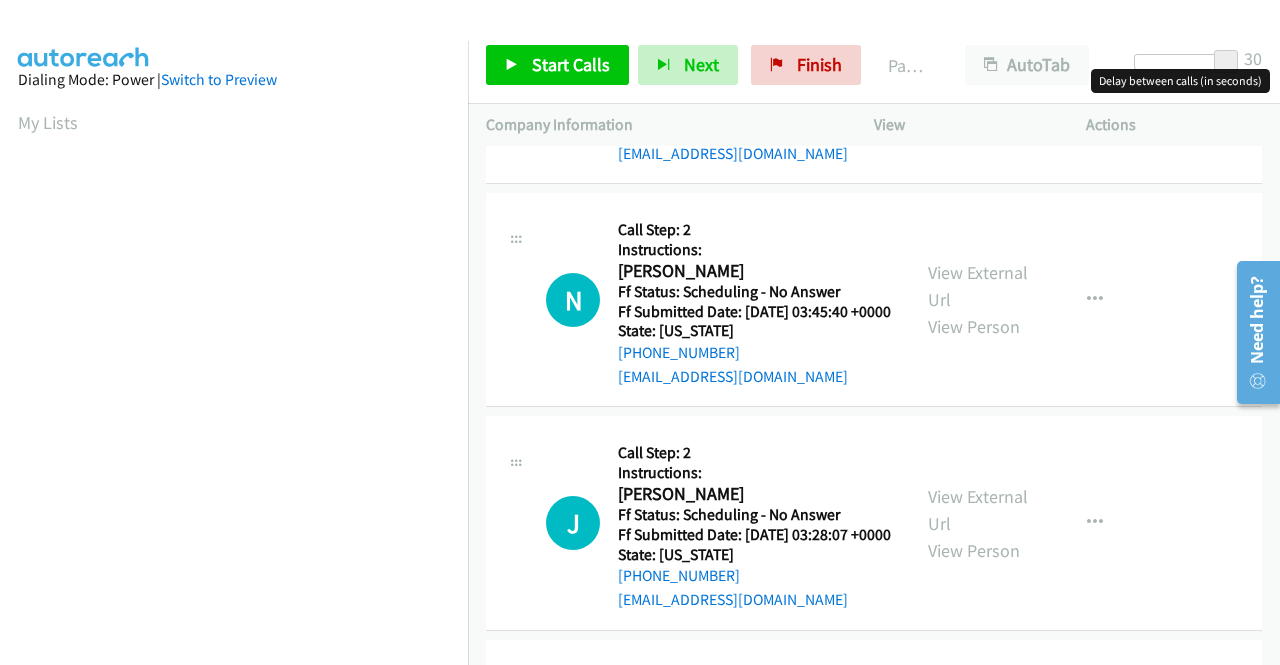 scroll, scrollTop: 0, scrollLeft: 0, axis: both 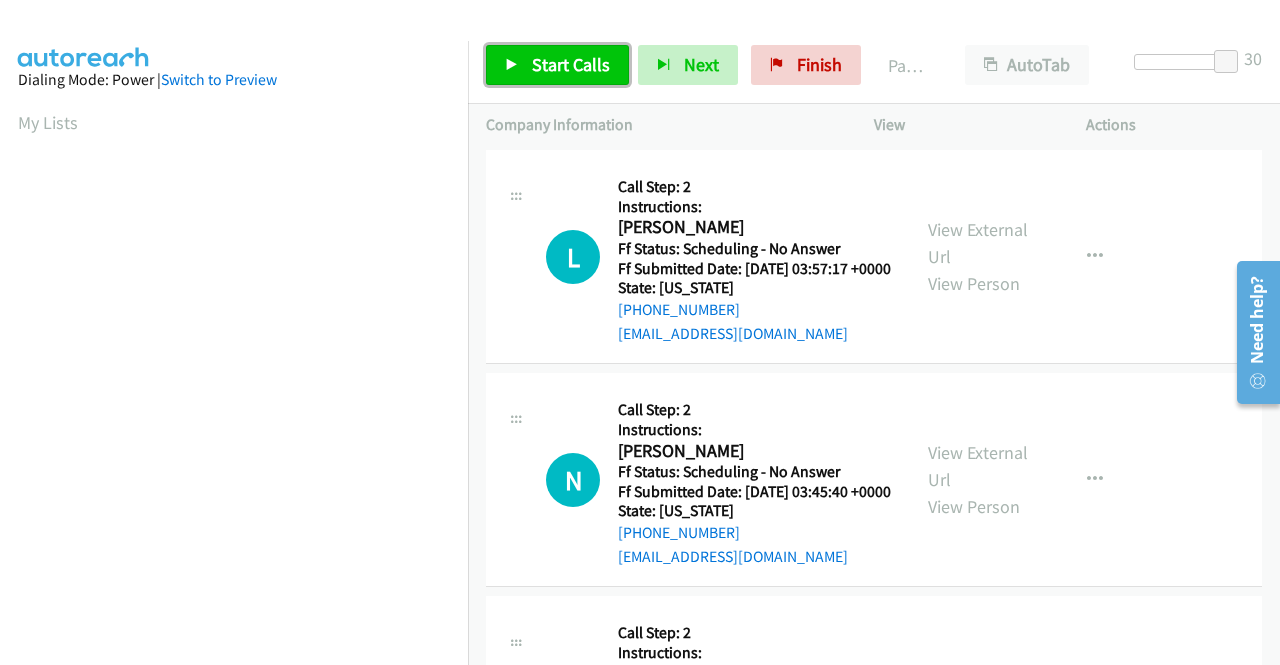 click on "Start Calls" at bounding box center (571, 64) 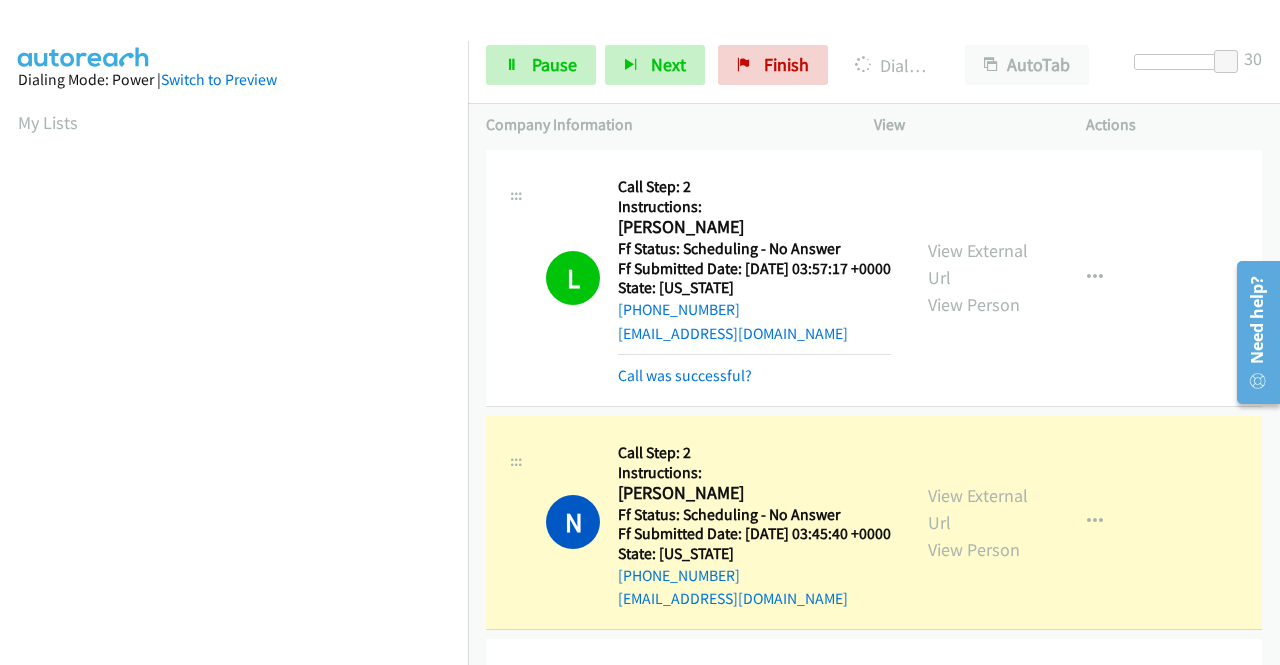 scroll, scrollTop: 456, scrollLeft: 0, axis: vertical 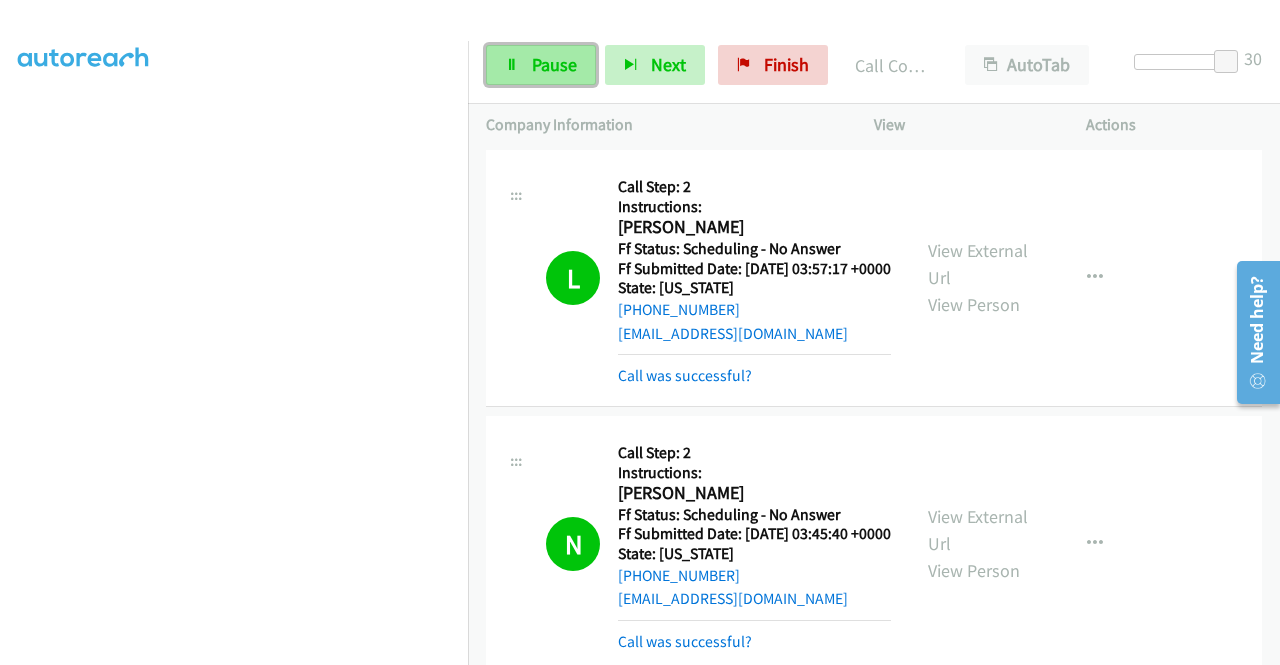click on "Pause" at bounding box center [554, 64] 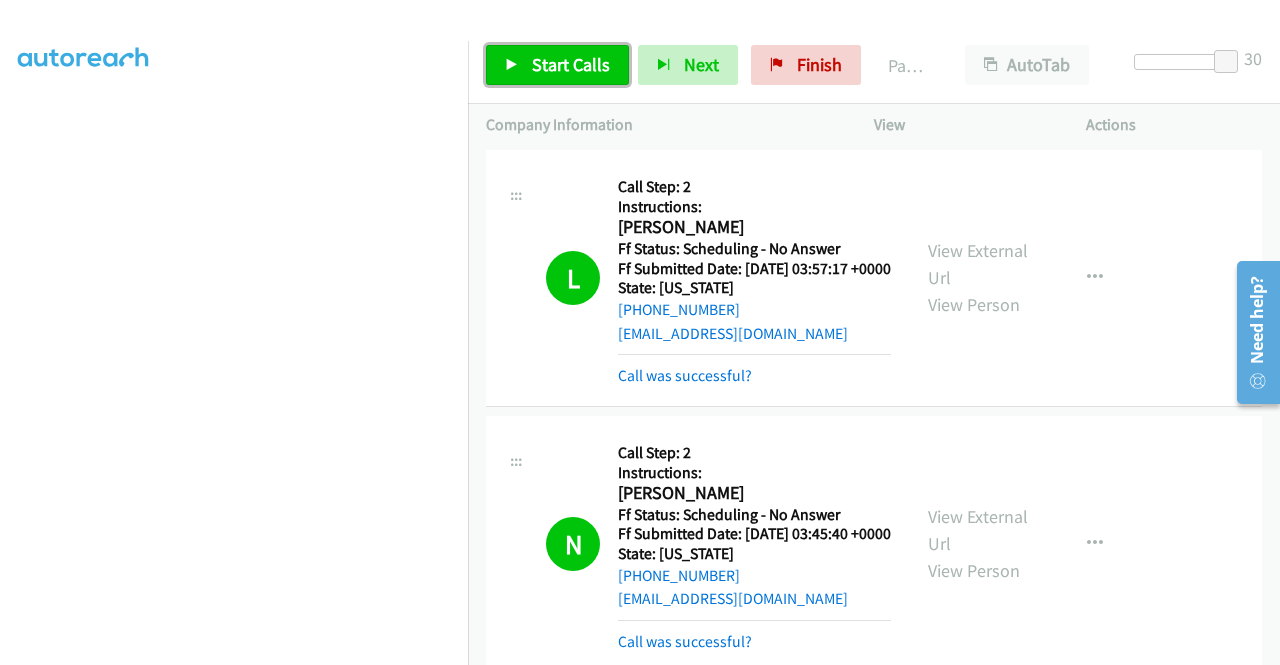 click on "Start Calls" at bounding box center (571, 64) 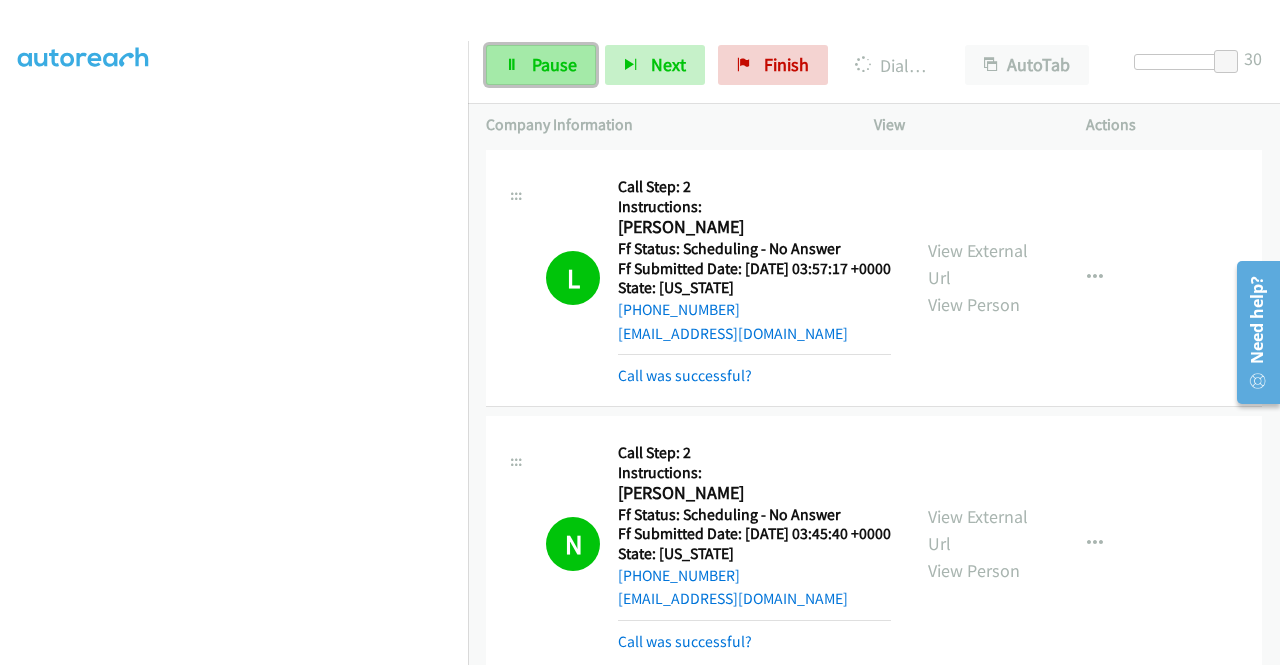 click on "Pause" at bounding box center (554, 64) 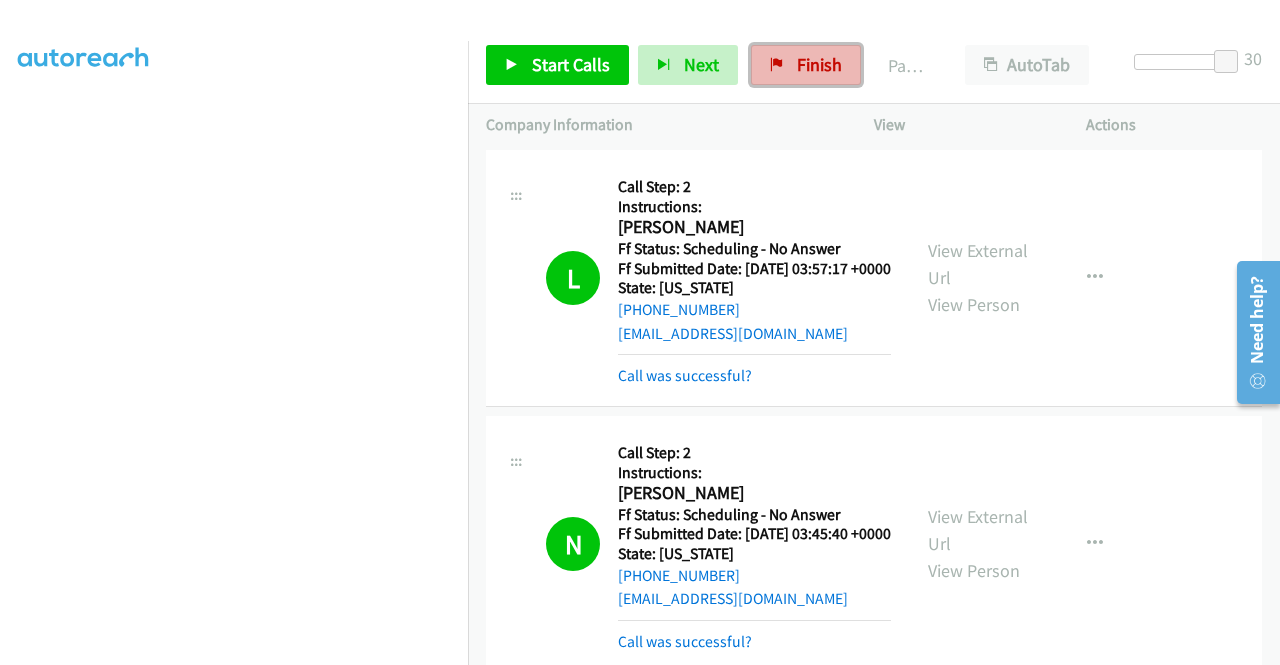 click on "Finish" at bounding box center (819, 64) 